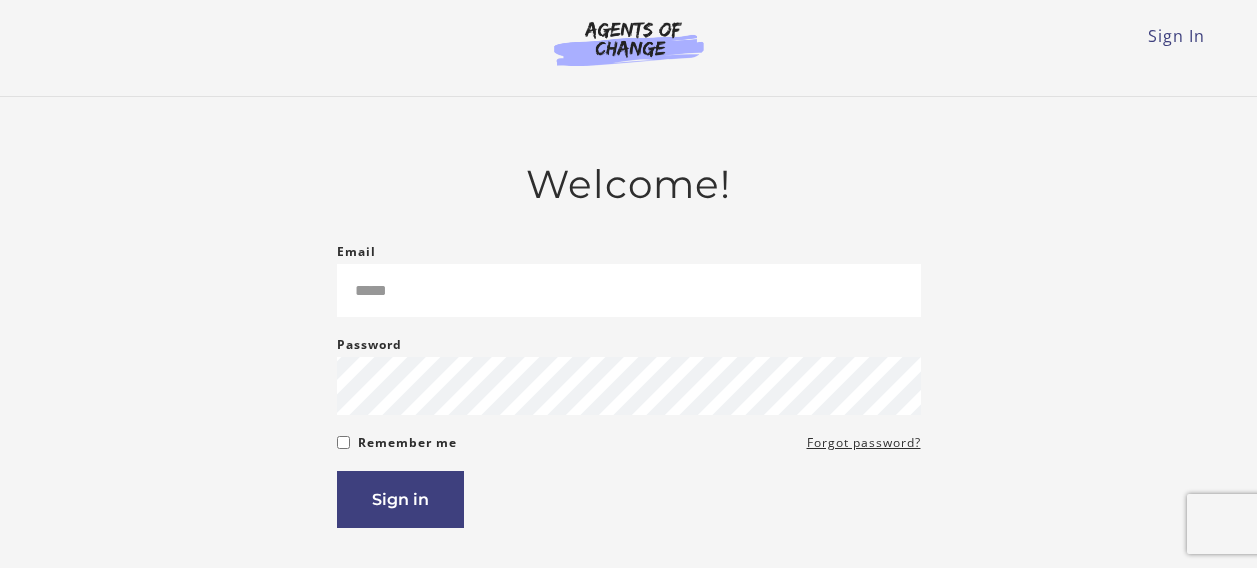 scroll, scrollTop: 0, scrollLeft: 0, axis: both 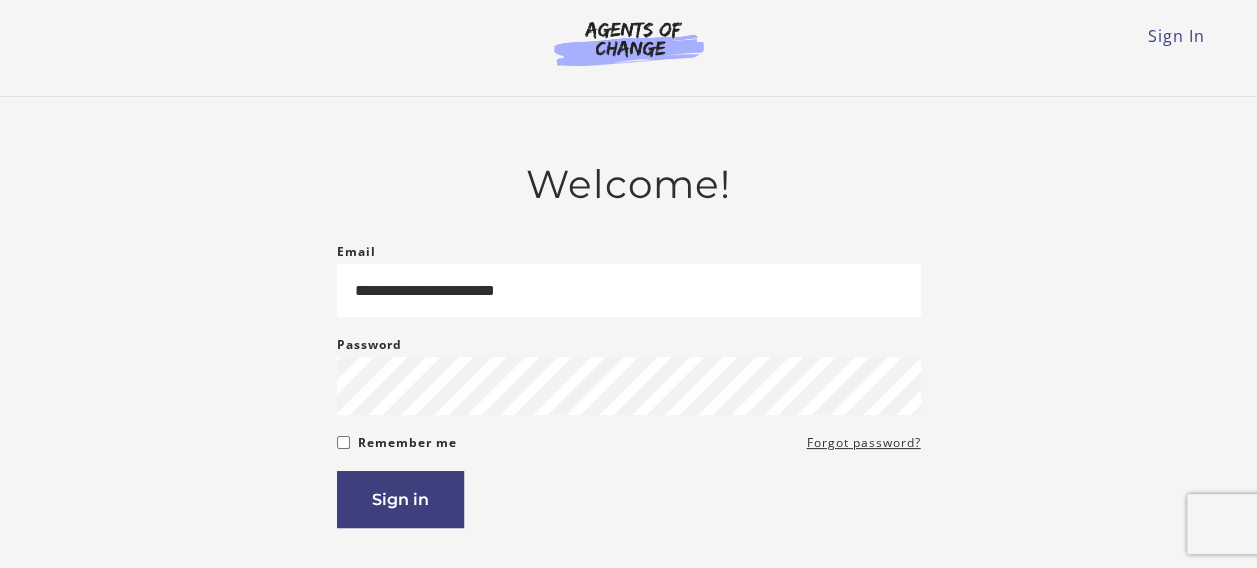 type on "**********" 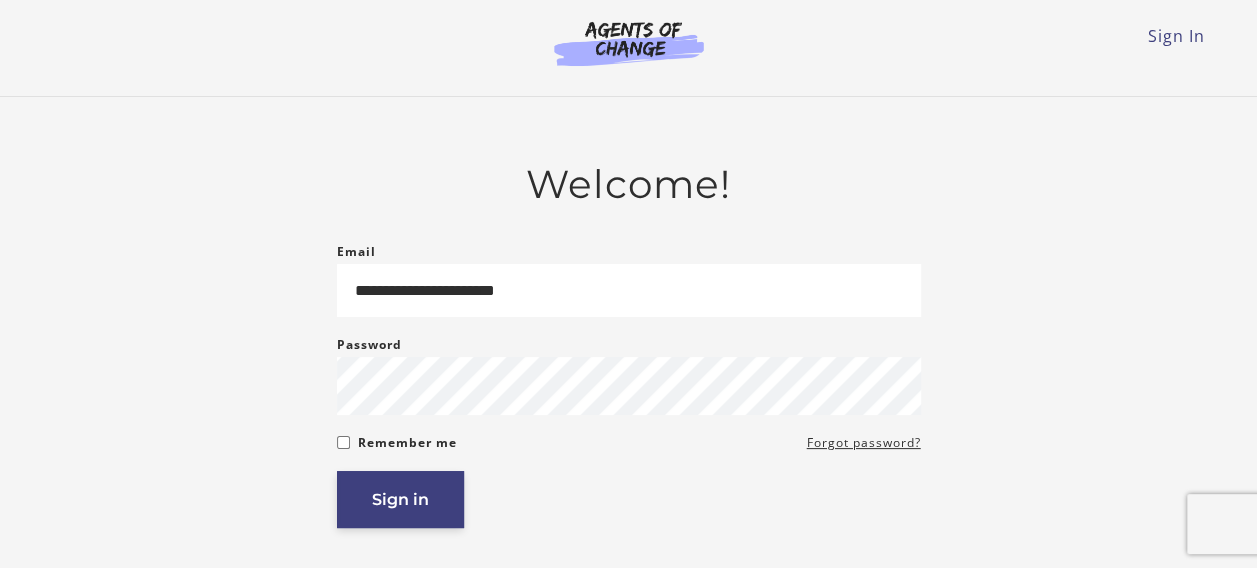 drag, startPoint x: 360, startPoint y: 532, endPoint x: 371, endPoint y: 508, distance: 26.400757 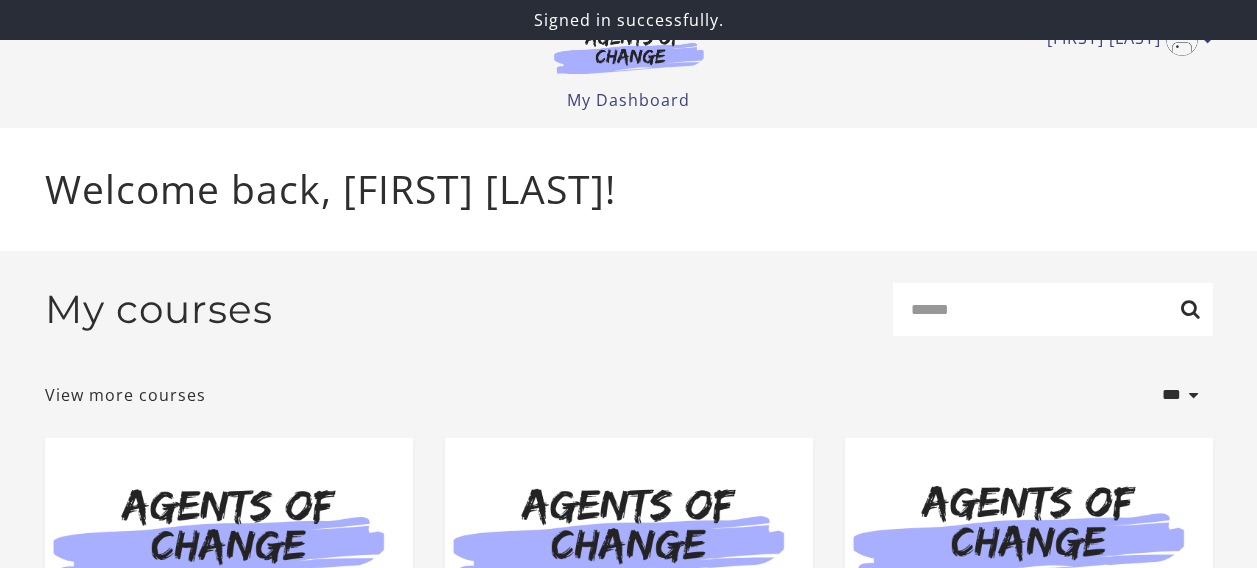 scroll, scrollTop: 0, scrollLeft: 0, axis: both 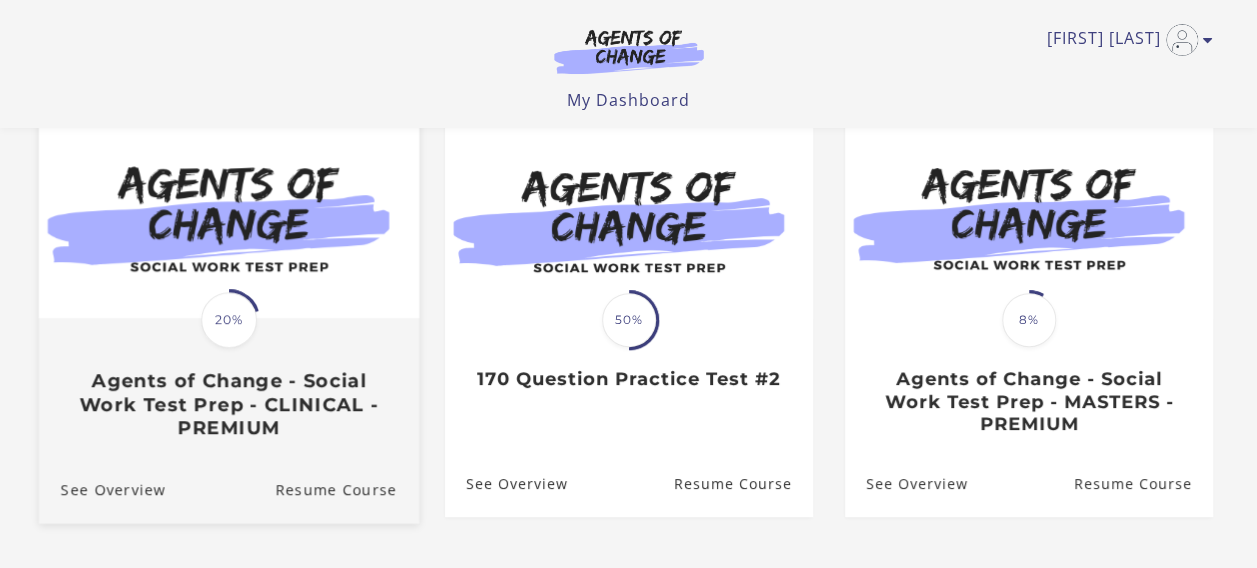 click on "Agents of Change - Social Work Test Prep - CLINICAL - PREMIUM" at bounding box center [228, 404] 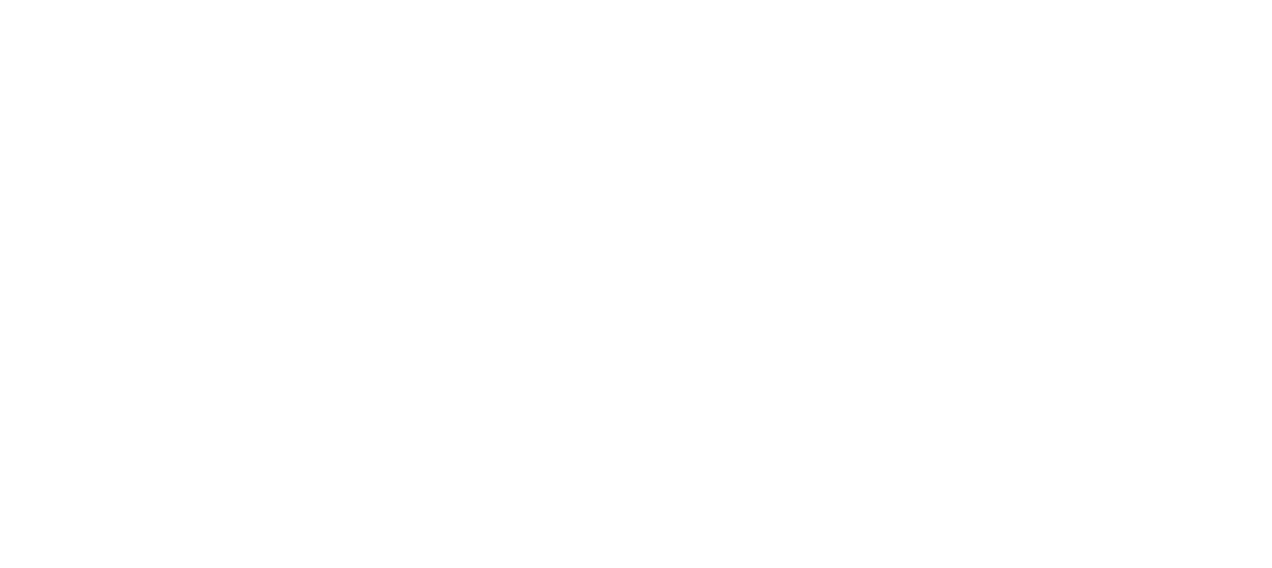 scroll, scrollTop: 0, scrollLeft: 0, axis: both 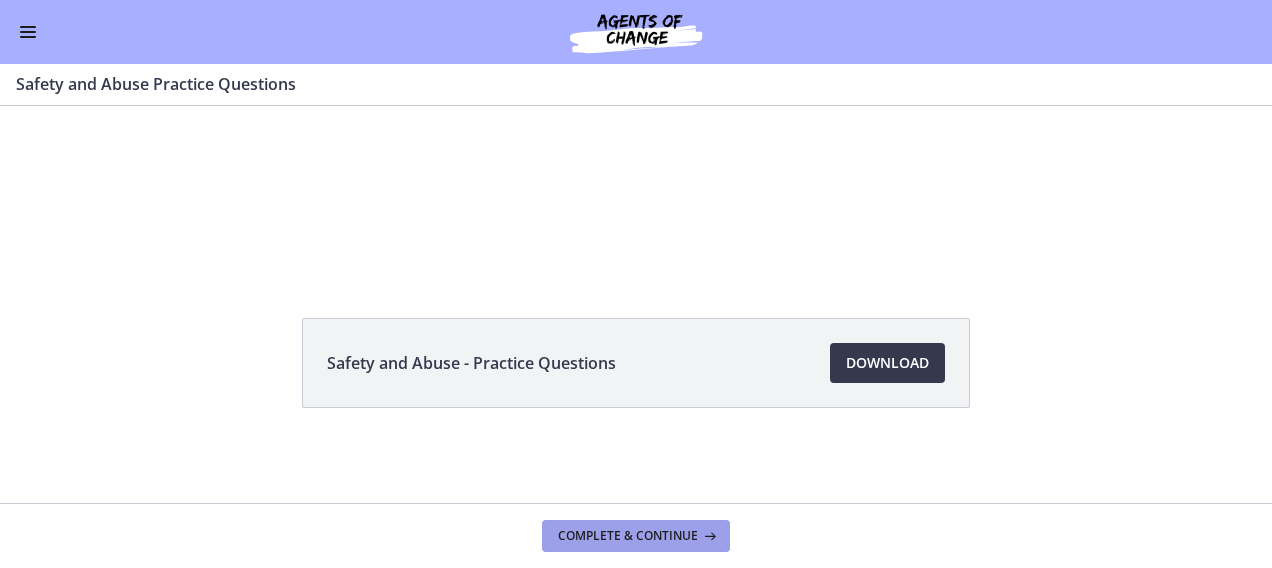 click on "Complete & continue" at bounding box center (628, 536) 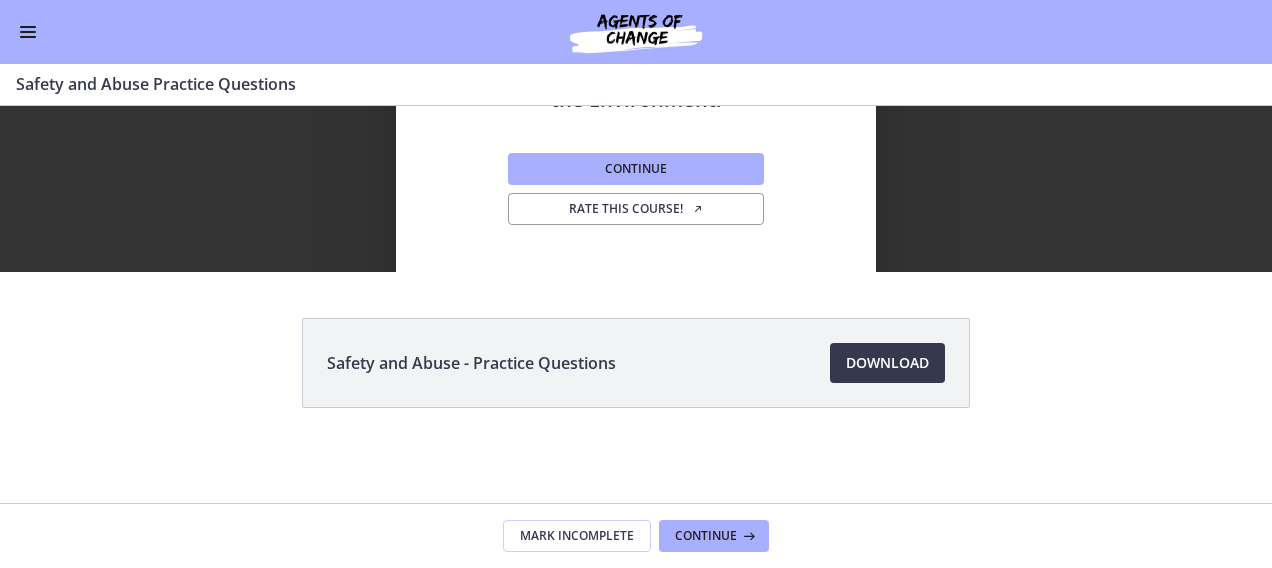 scroll, scrollTop: 0, scrollLeft: 0, axis: both 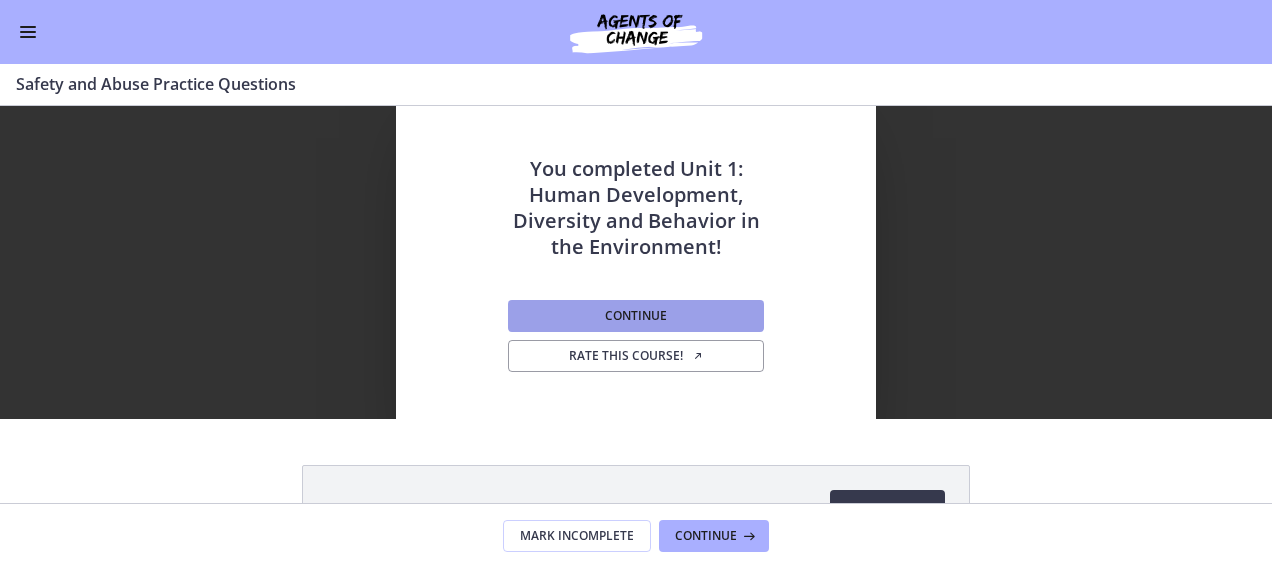 click on "Continue" at bounding box center (636, 316) 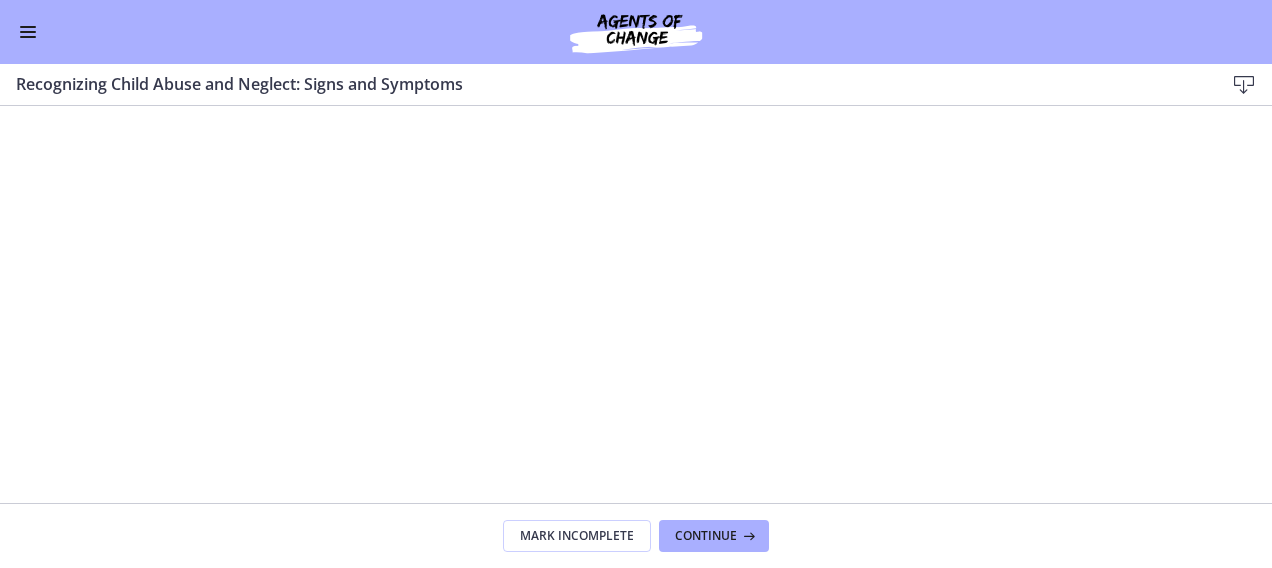 click at bounding box center (636, 32) 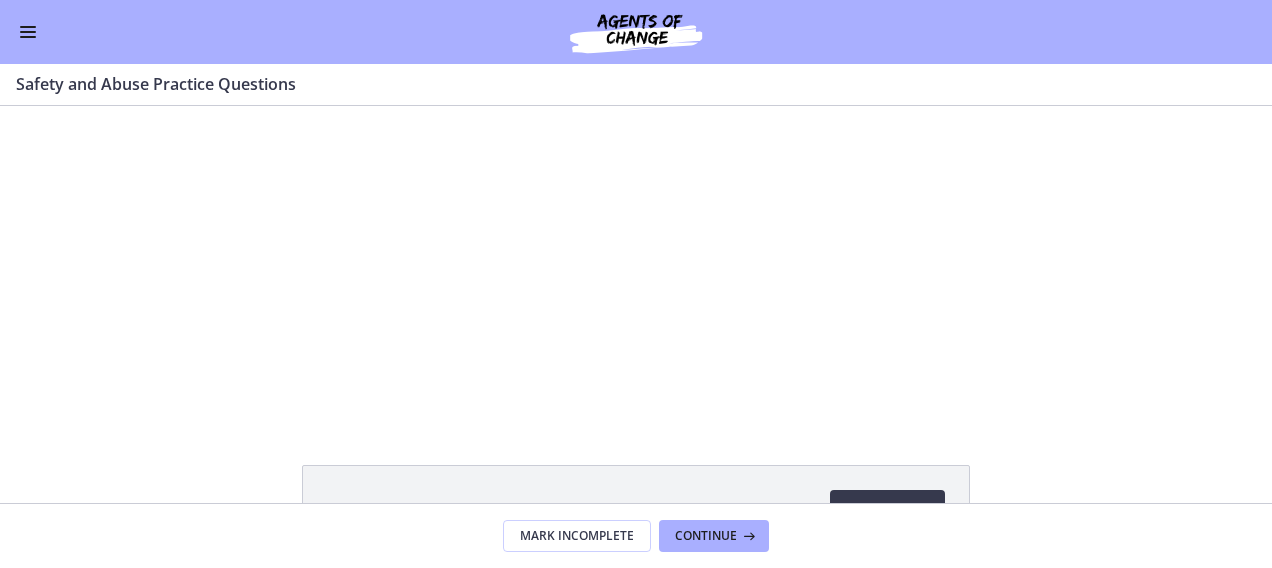 scroll, scrollTop: 0, scrollLeft: 0, axis: both 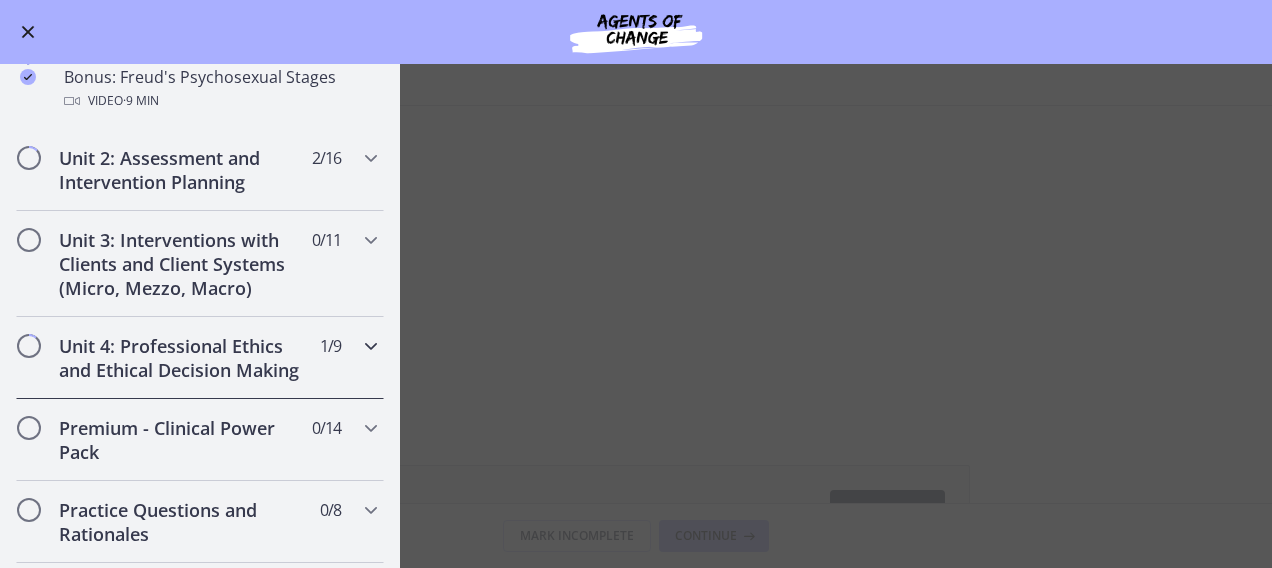 click at bounding box center [371, 346] 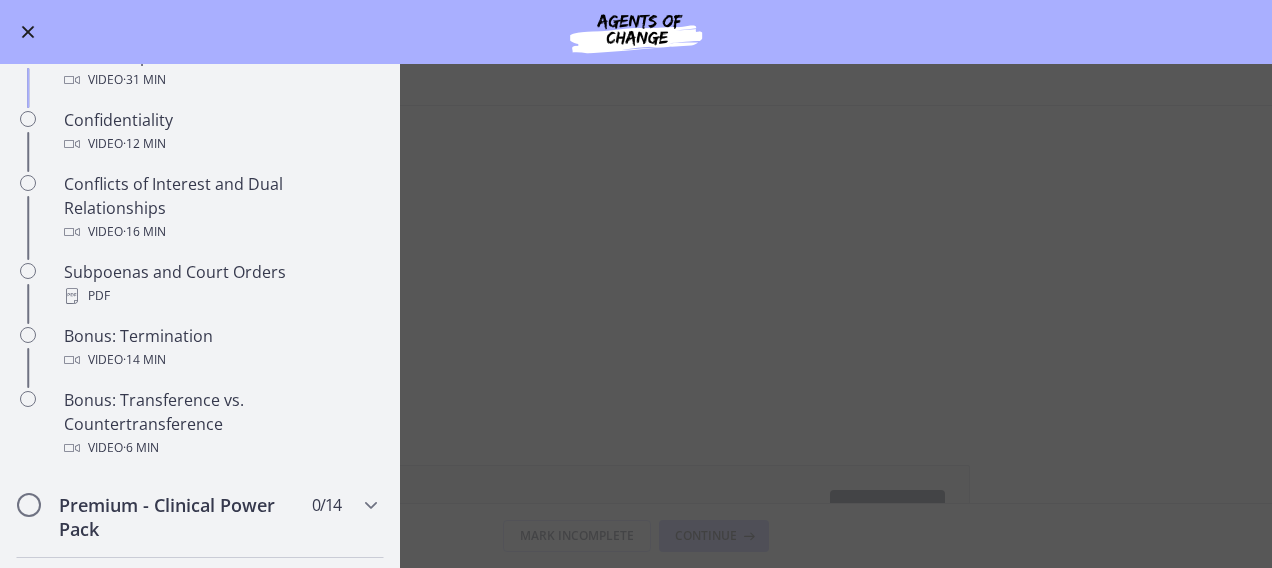 scroll, scrollTop: 1047, scrollLeft: 0, axis: vertical 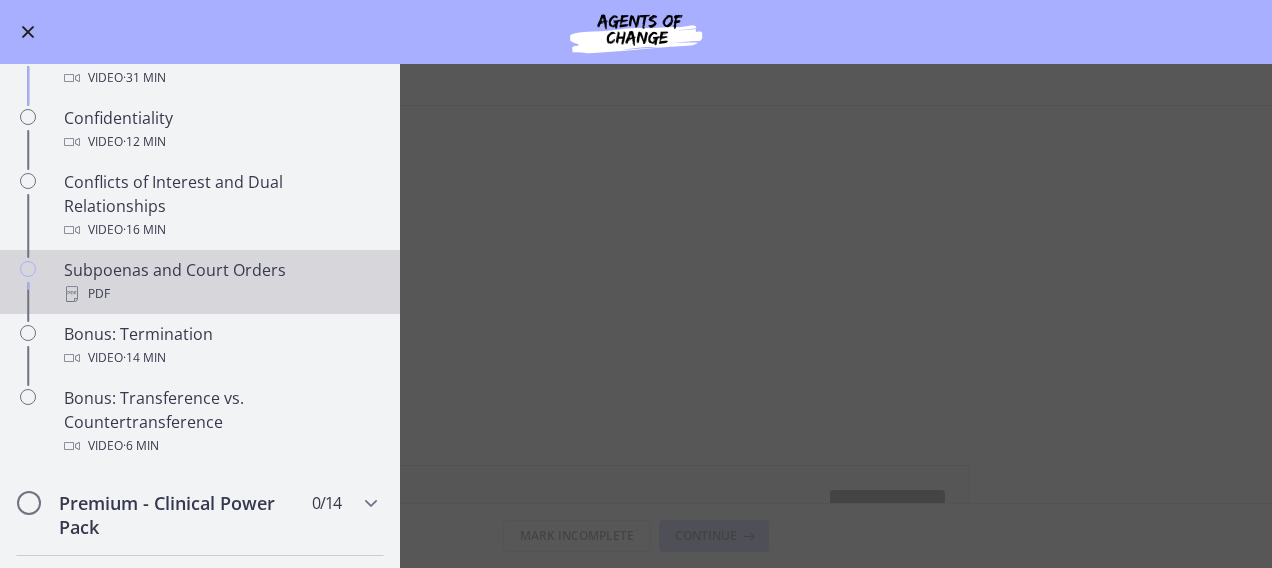 click on "Subpoenas and Court Orders
PDF" at bounding box center [220, 282] 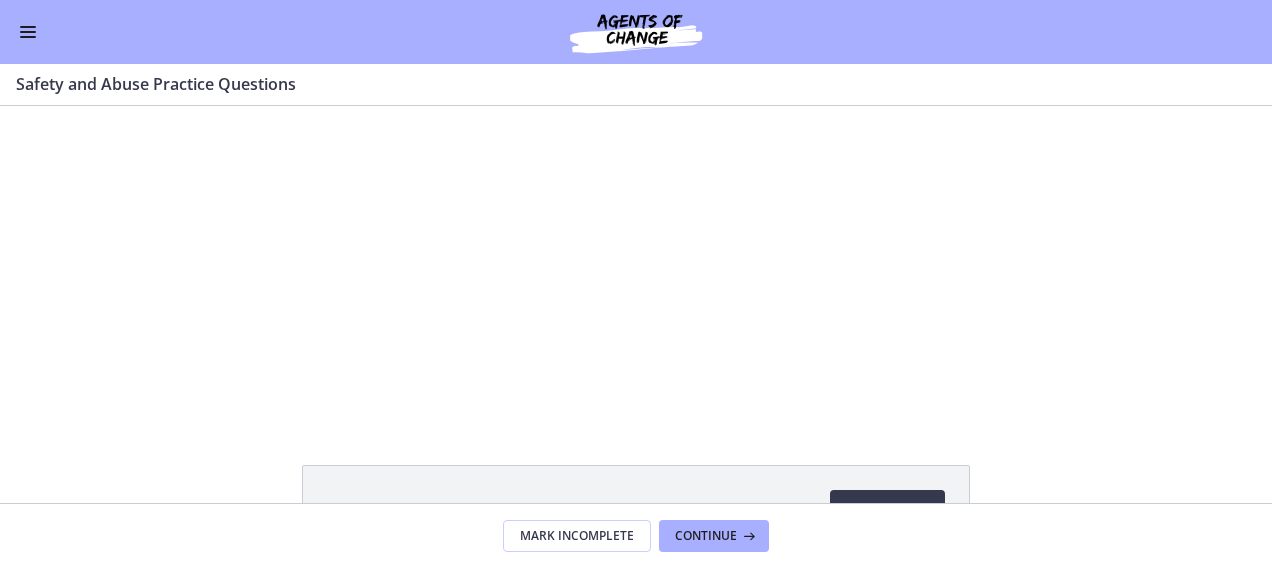 scroll, scrollTop: 0, scrollLeft: 0, axis: both 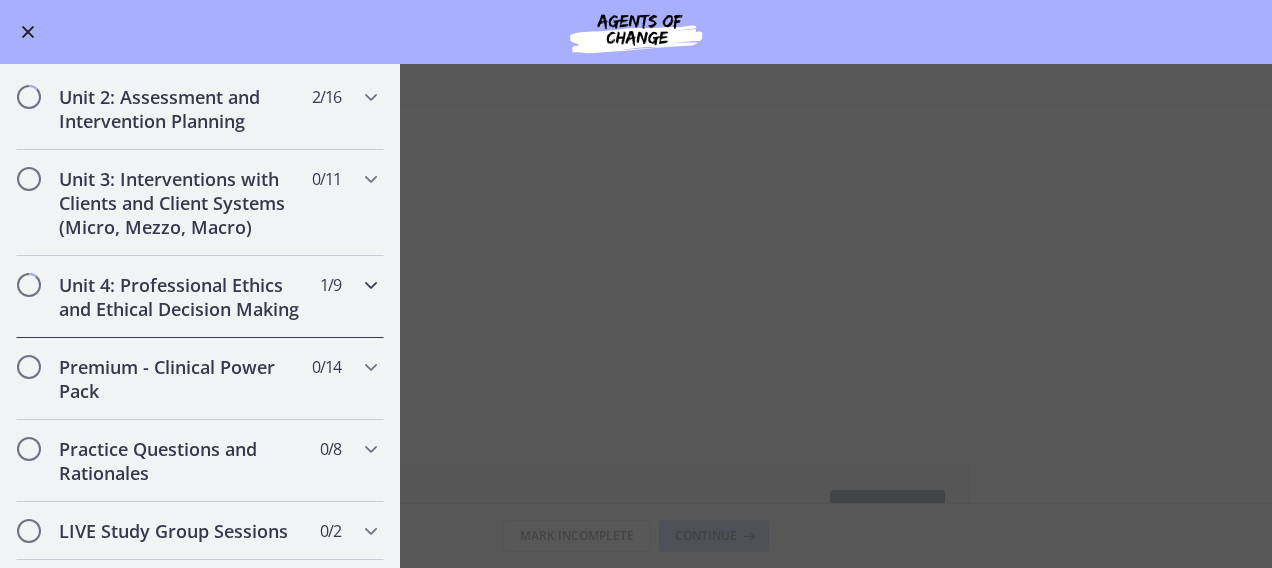 click at bounding box center (371, 285) 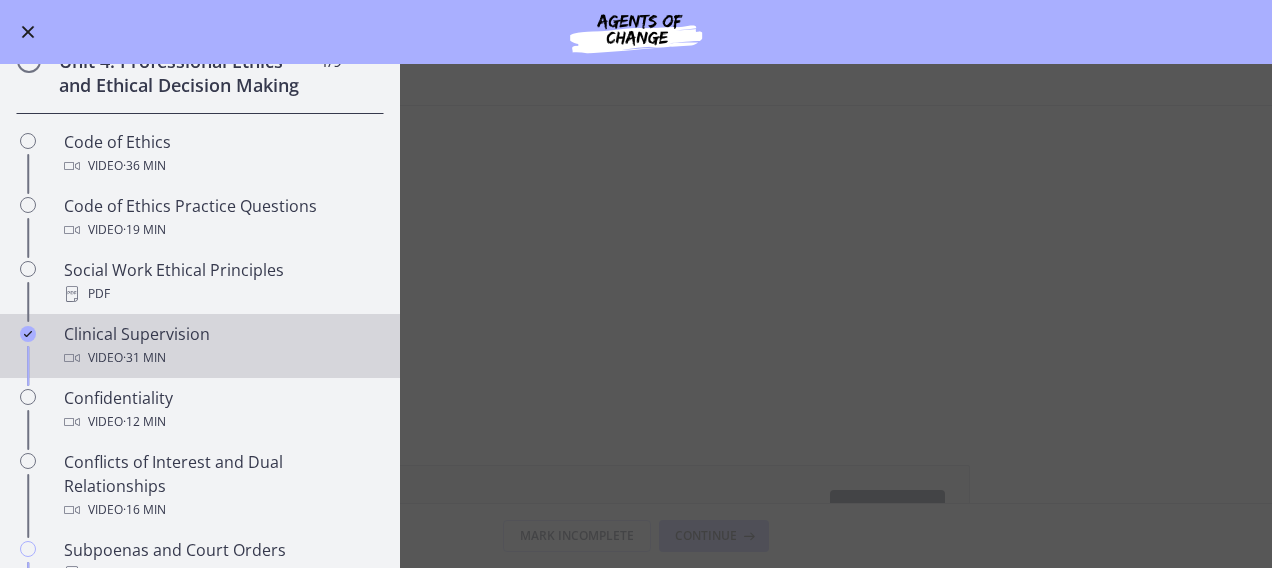 scroll, scrollTop: 743, scrollLeft: 0, axis: vertical 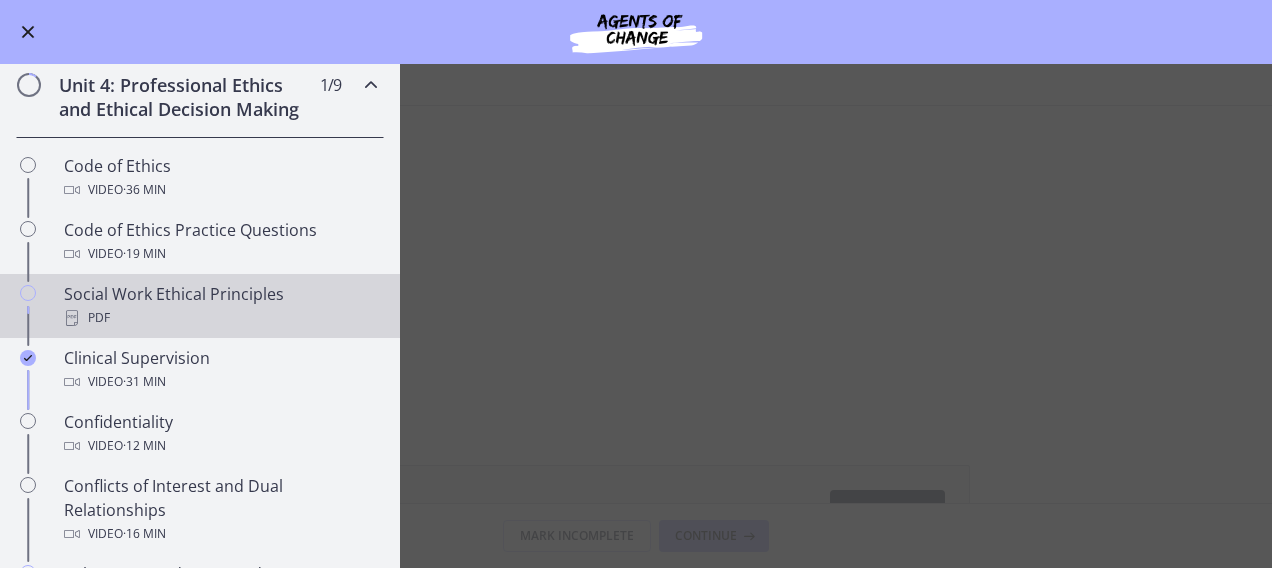 click on "Social Work Ethical Principles
PDF" at bounding box center [220, 306] 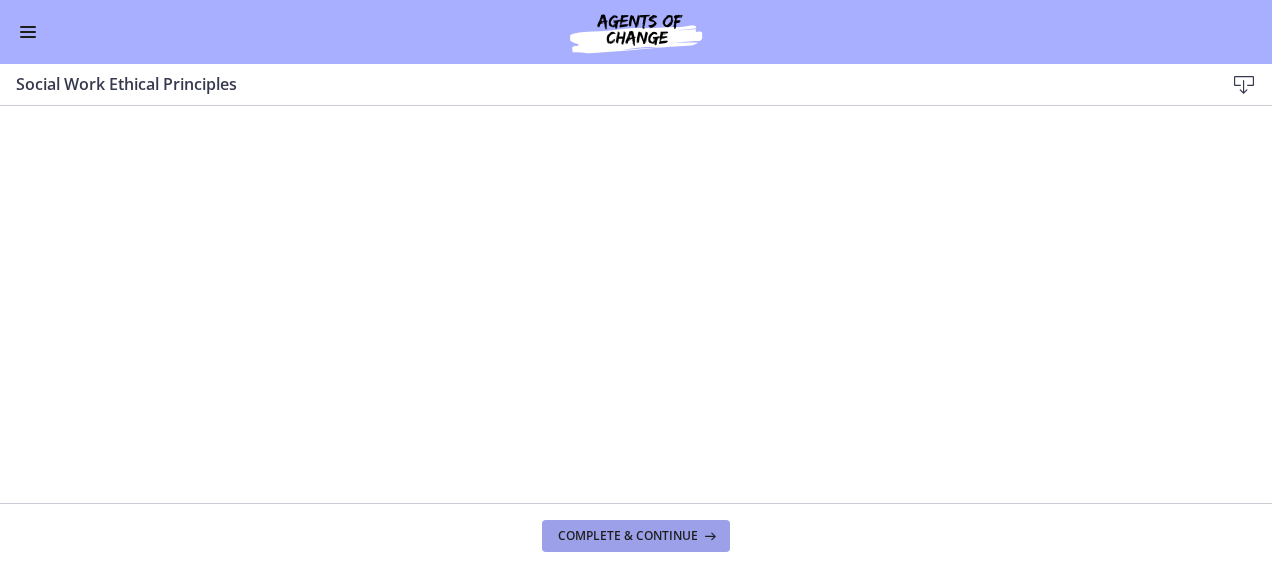 click on "Complete & continue" at bounding box center (636, 536) 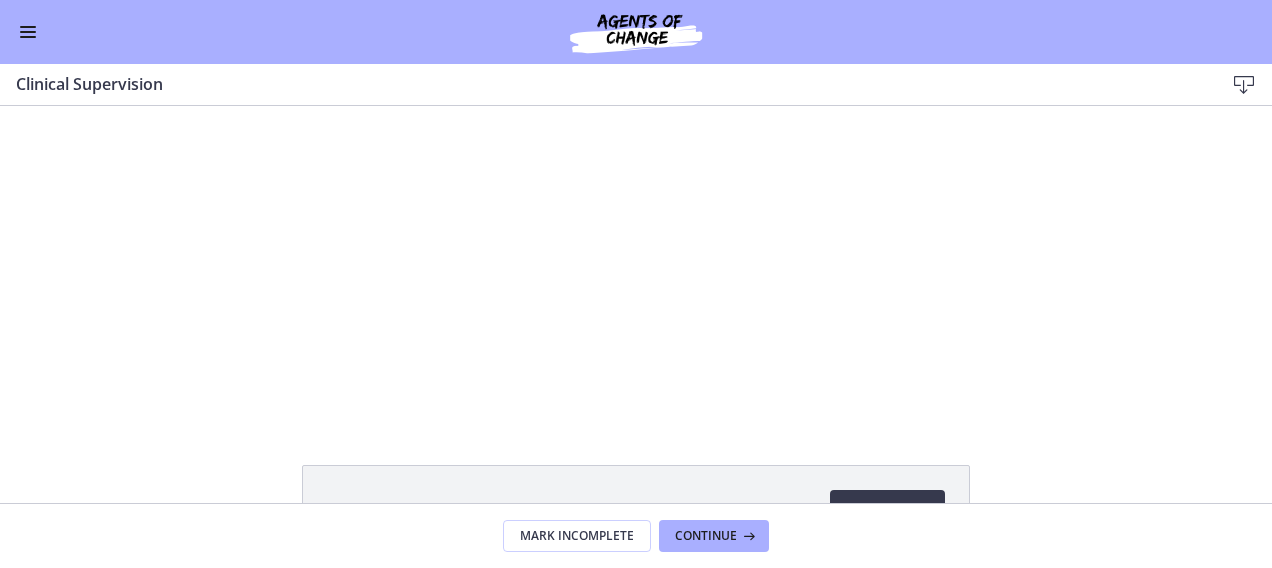 scroll, scrollTop: 0, scrollLeft: 0, axis: both 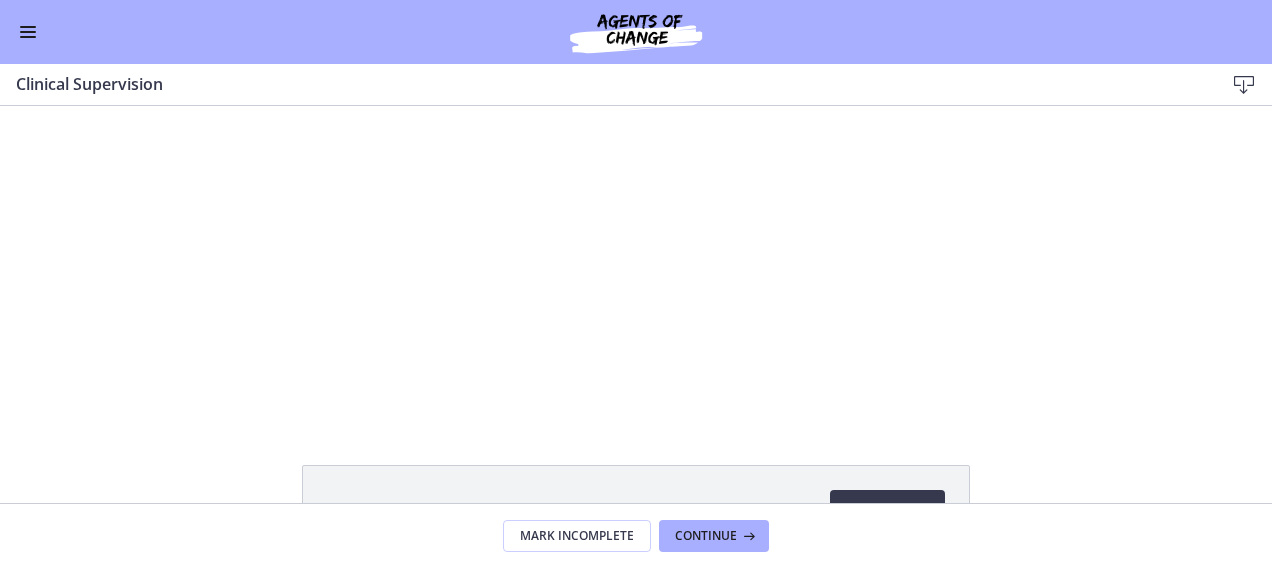 click at bounding box center (28, 32) 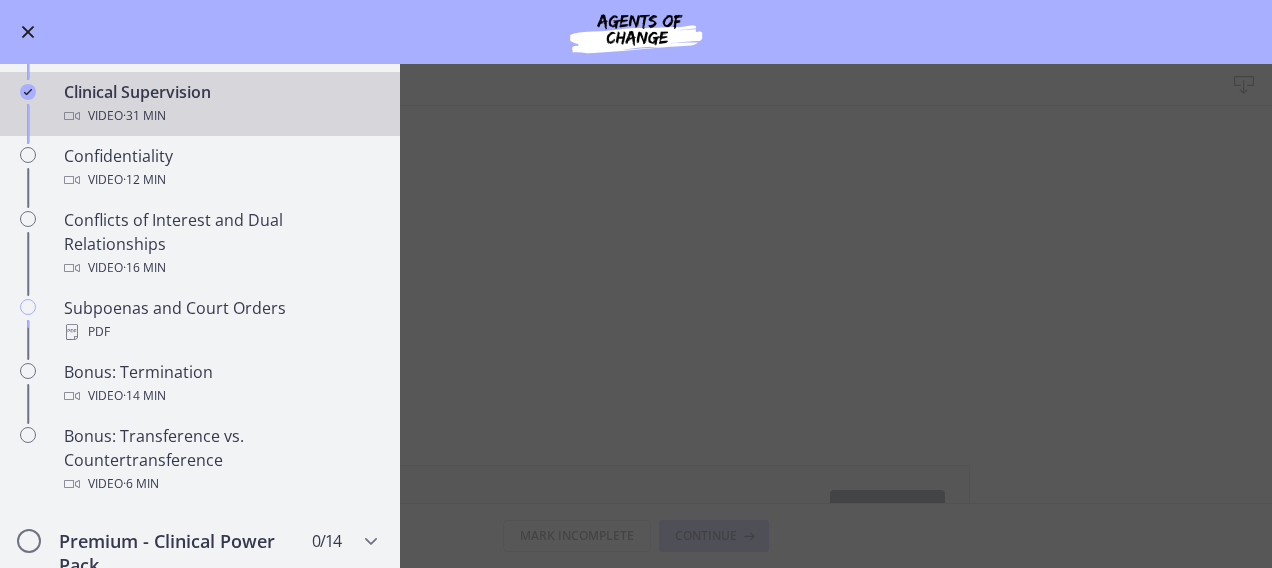 scroll, scrollTop: 1010, scrollLeft: 0, axis: vertical 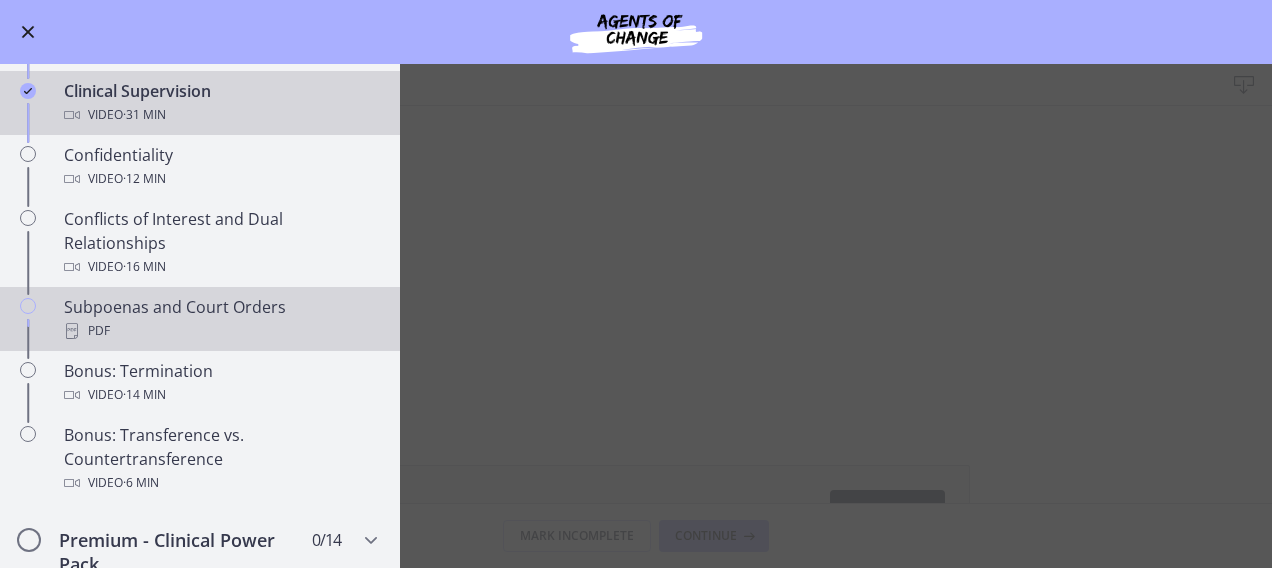 click on "Subpoenas and Court Orders
PDF" at bounding box center [200, 319] 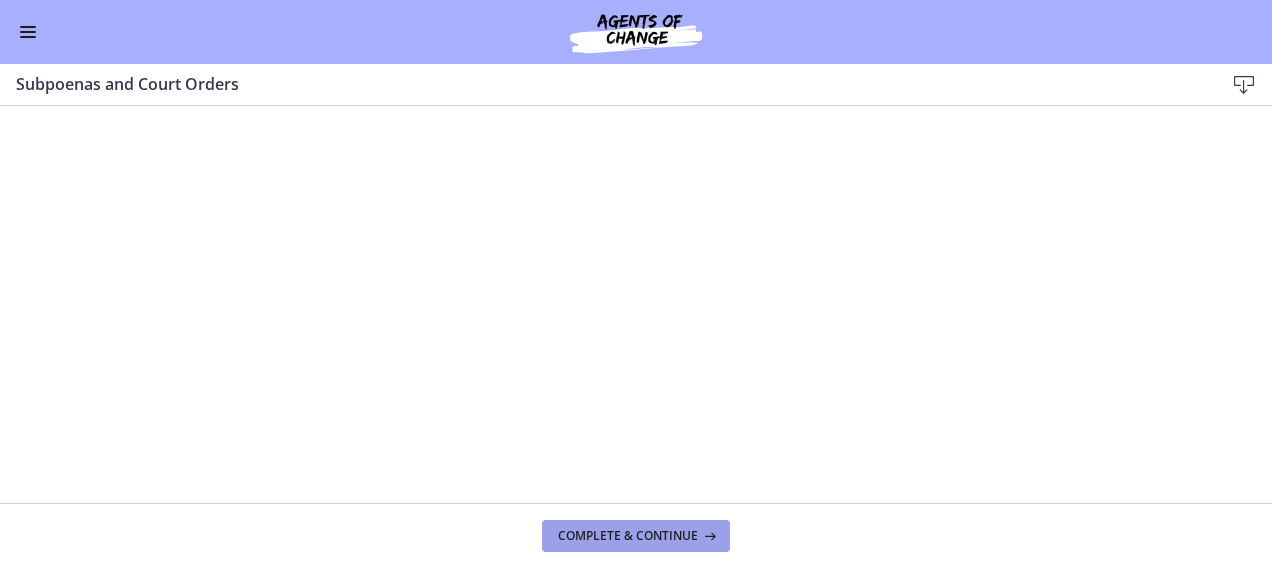 click on "Complete & continue" at bounding box center (628, 536) 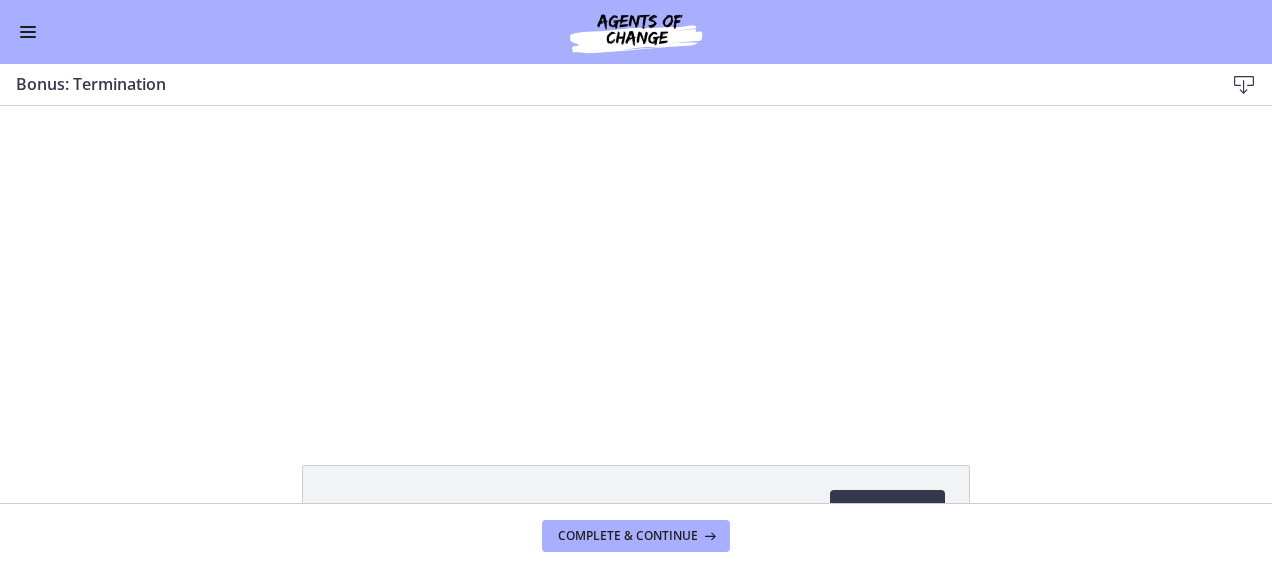scroll, scrollTop: 0, scrollLeft: 0, axis: both 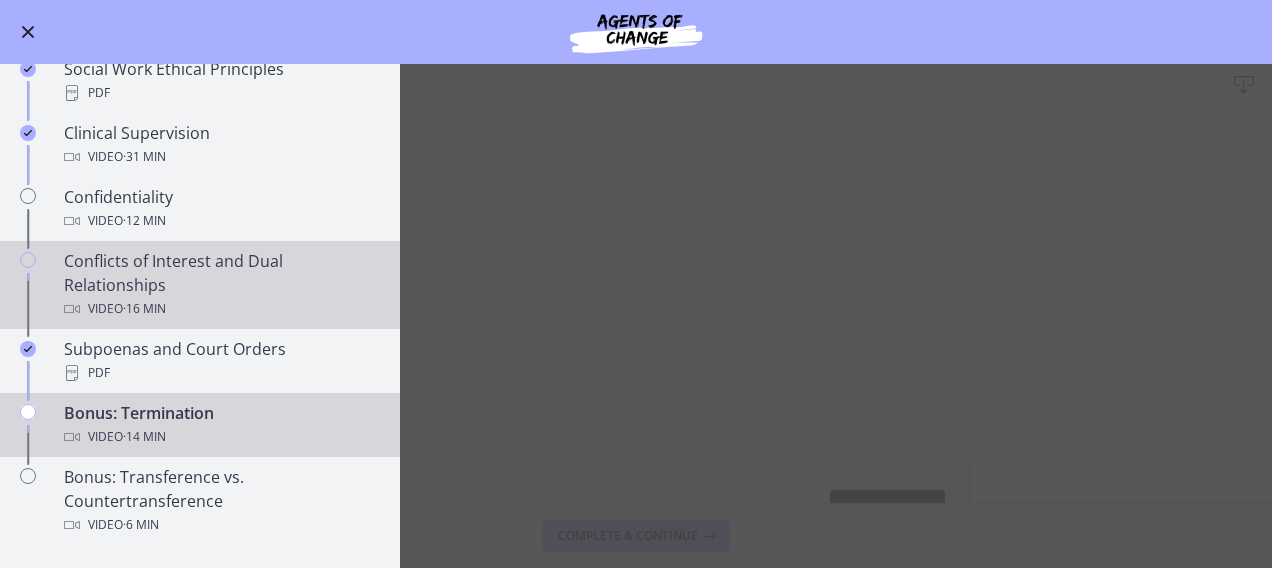 click on "Conflicts of Interest and Dual Relationships
Video
·  16 min" at bounding box center [220, 285] 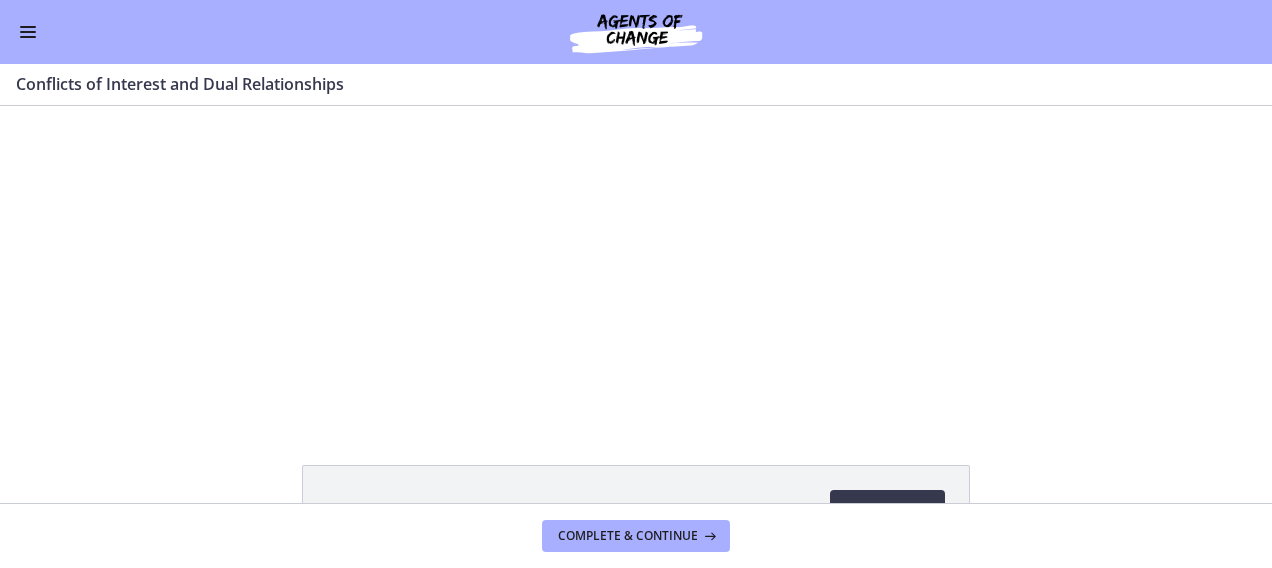 scroll, scrollTop: 0, scrollLeft: 0, axis: both 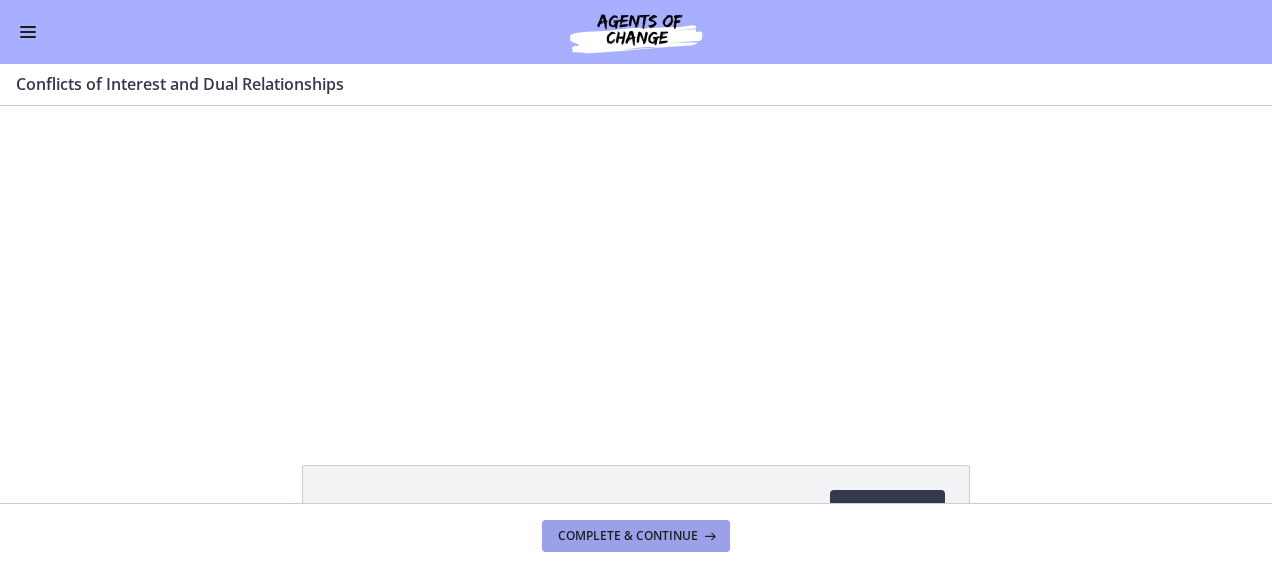 click on "Complete & continue" at bounding box center (628, 536) 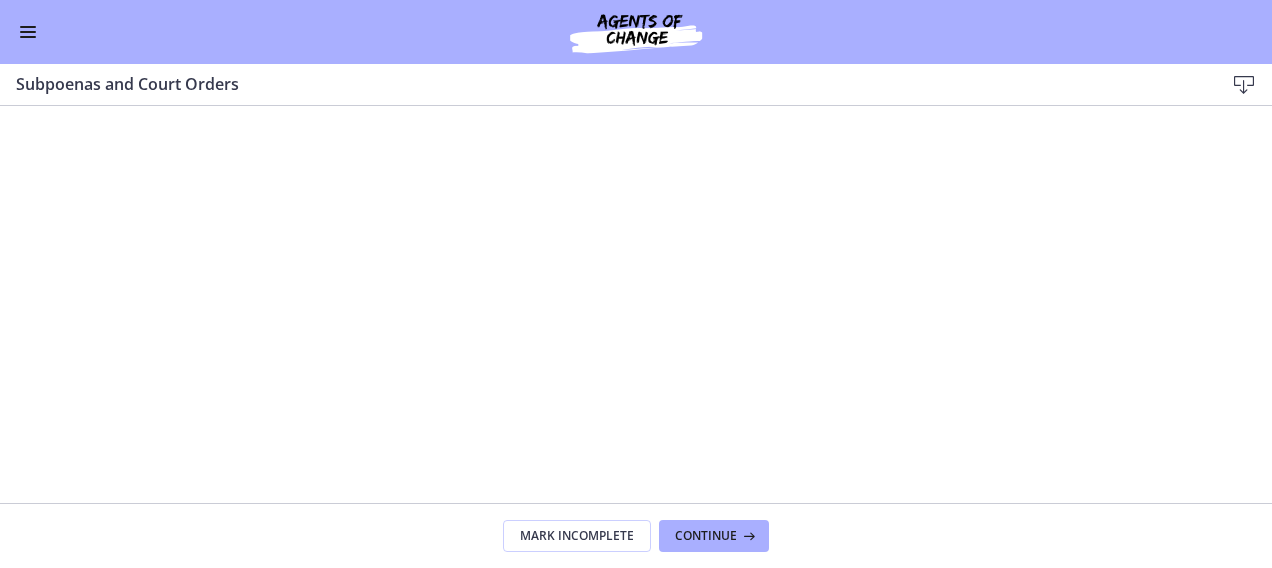 click at bounding box center (28, 32) 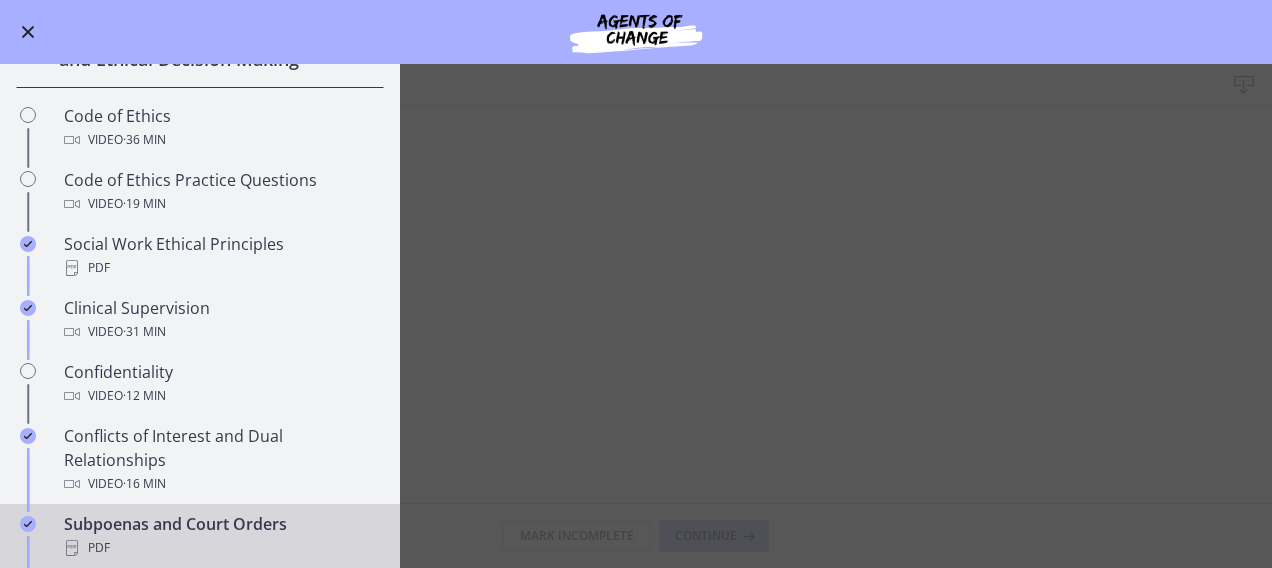 scroll, scrollTop: 759, scrollLeft: 0, axis: vertical 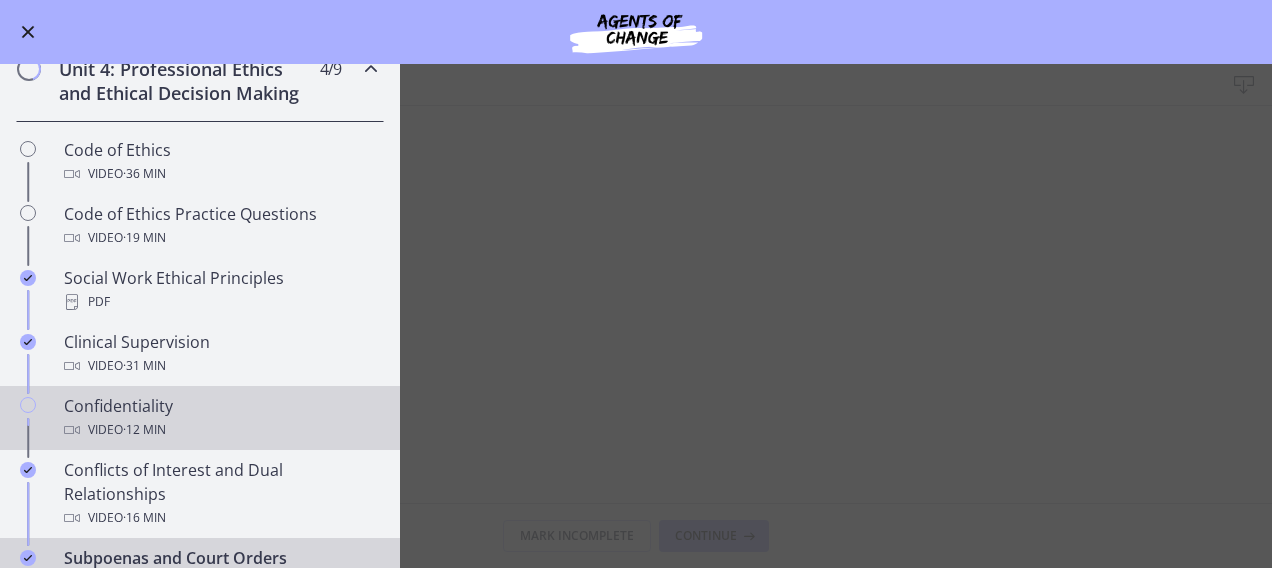 click on "·  [TIME]" at bounding box center [144, 430] 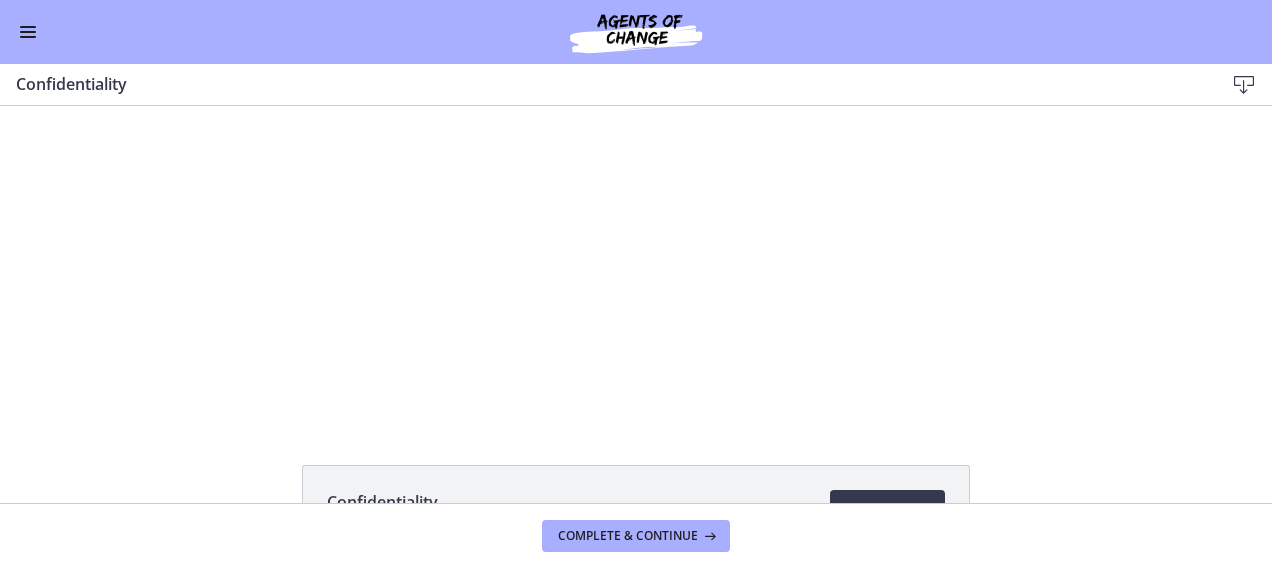 scroll, scrollTop: 0, scrollLeft: 0, axis: both 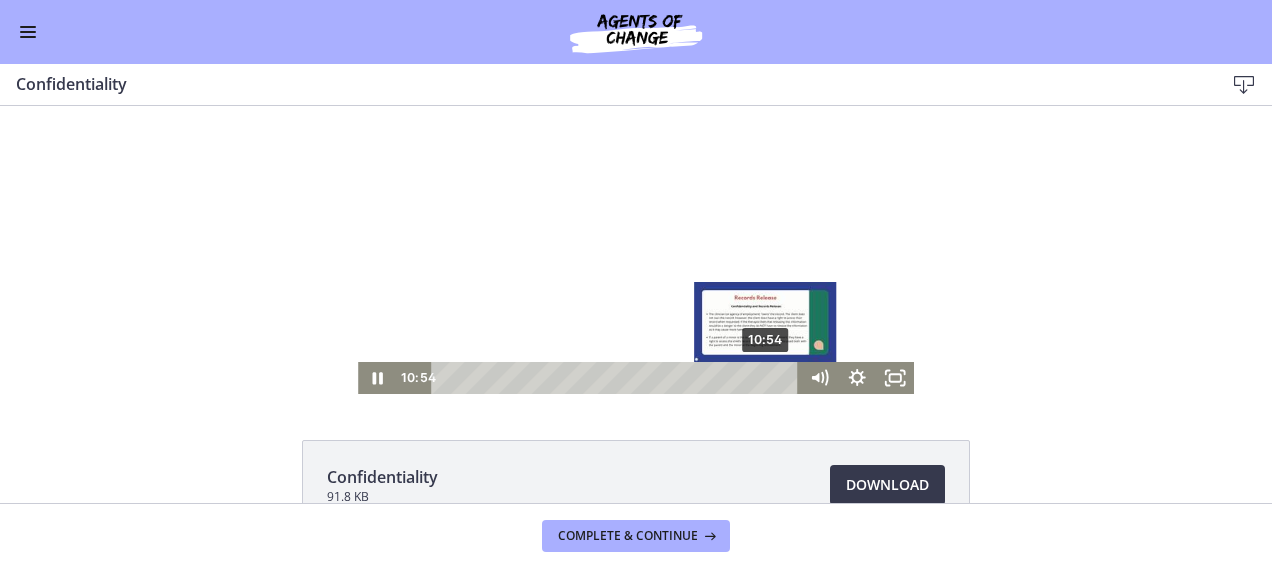 click on "10:54" at bounding box center (618, 378) 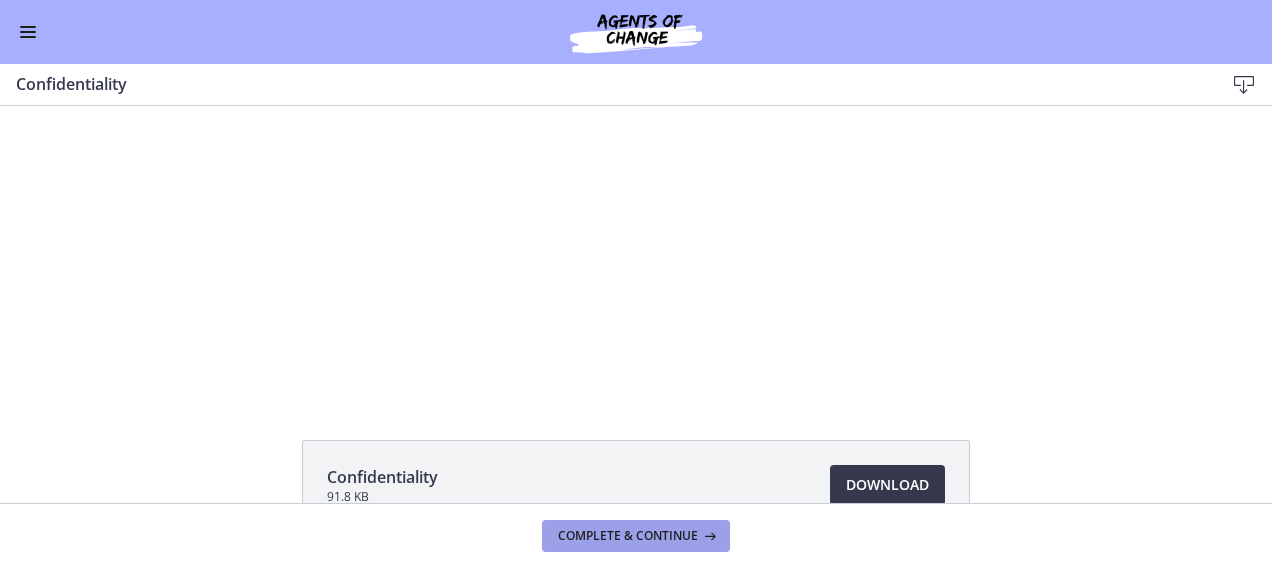 click on "Complete & continue" at bounding box center (628, 536) 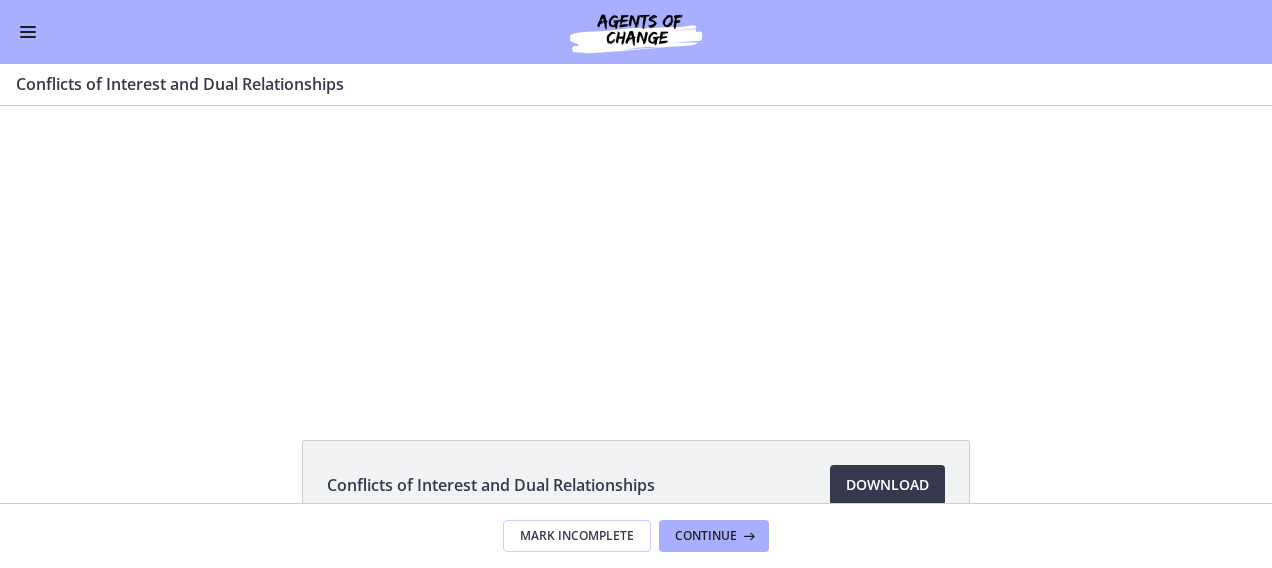 scroll, scrollTop: 0, scrollLeft: 0, axis: both 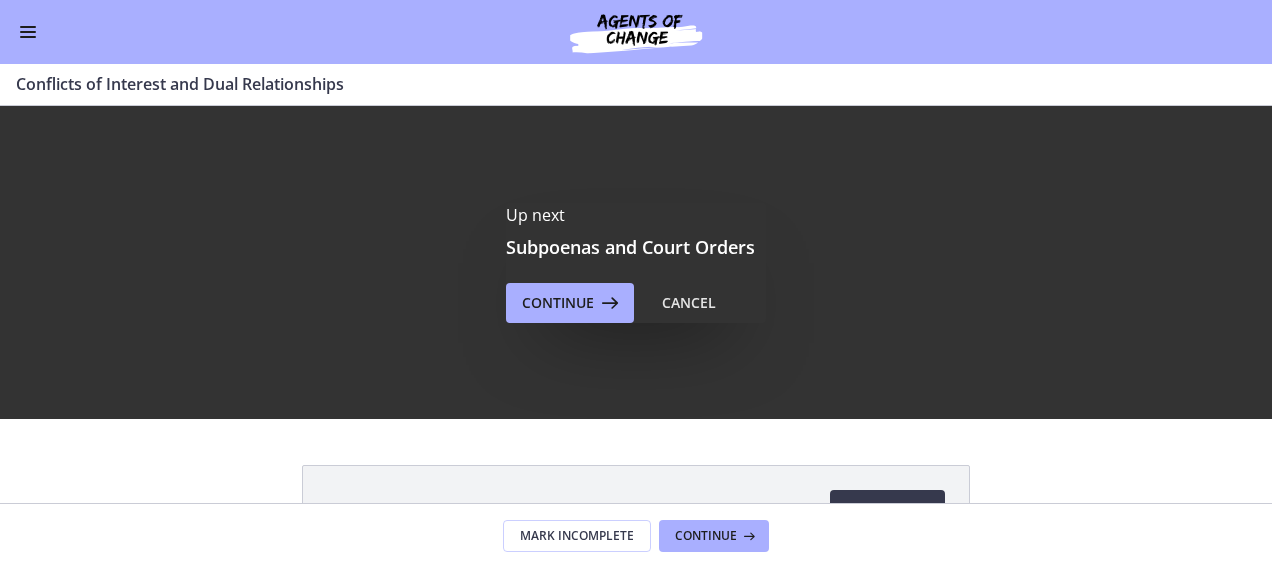 click at bounding box center (28, 27) 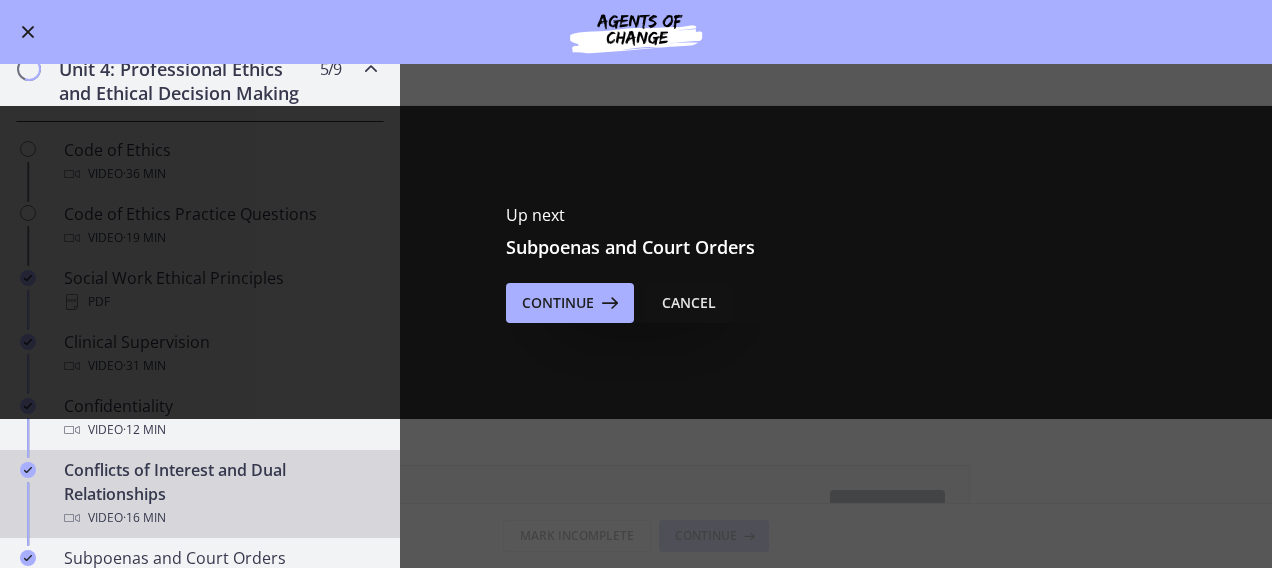 click on "Cancel" at bounding box center (689, 303) 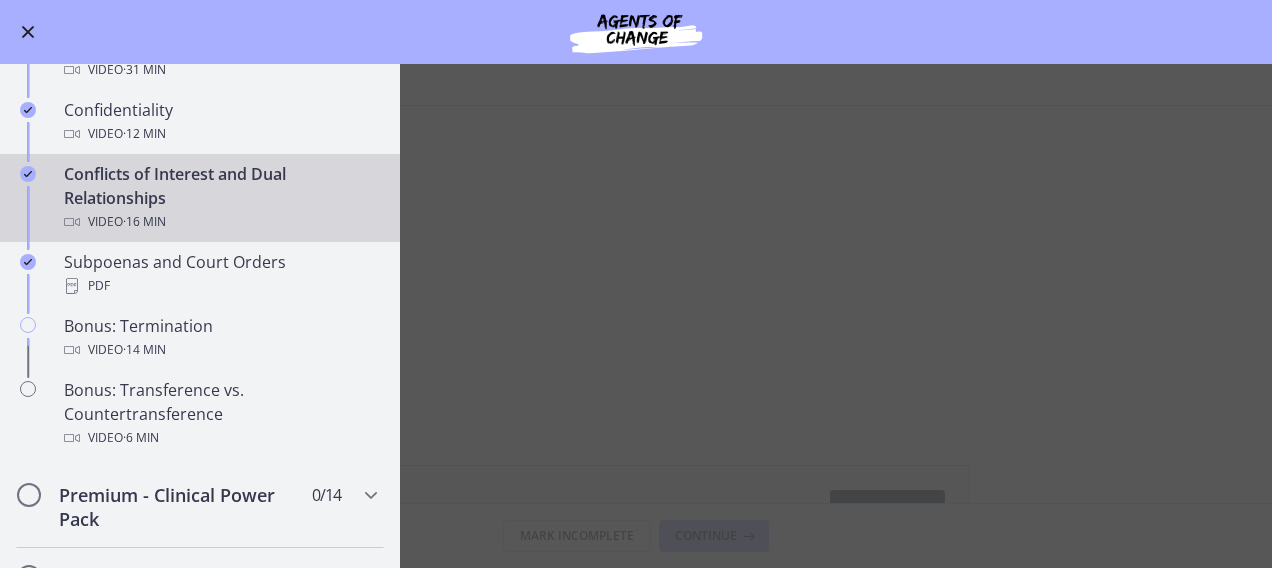 scroll, scrollTop: 1063, scrollLeft: 0, axis: vertical 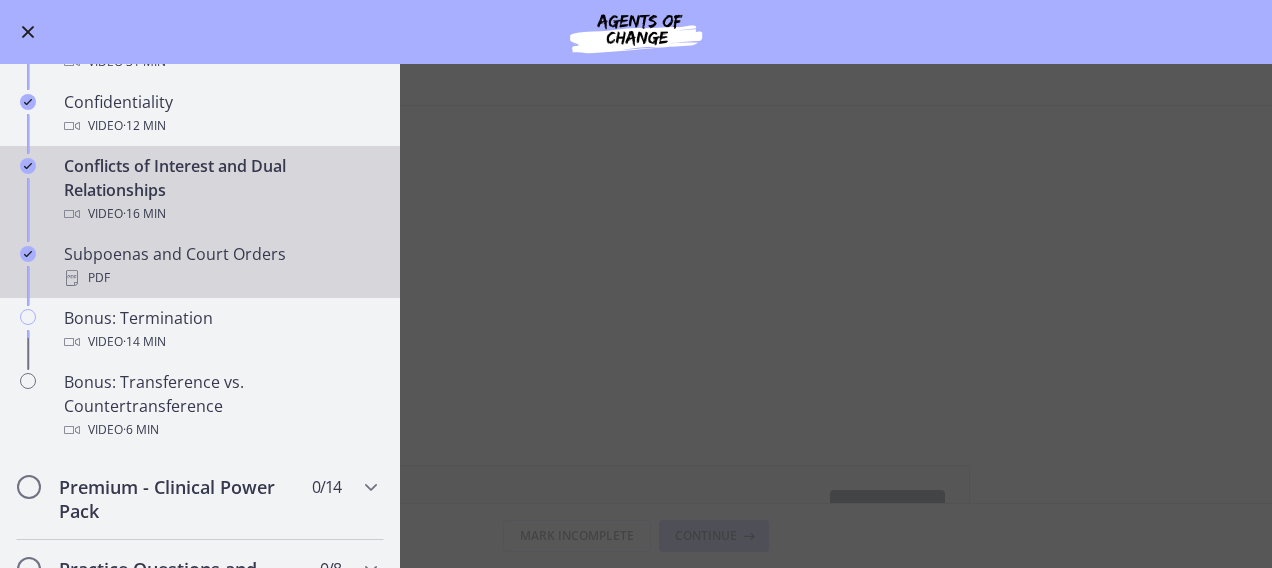 click on "PDF" at bounding box center (220, 278) 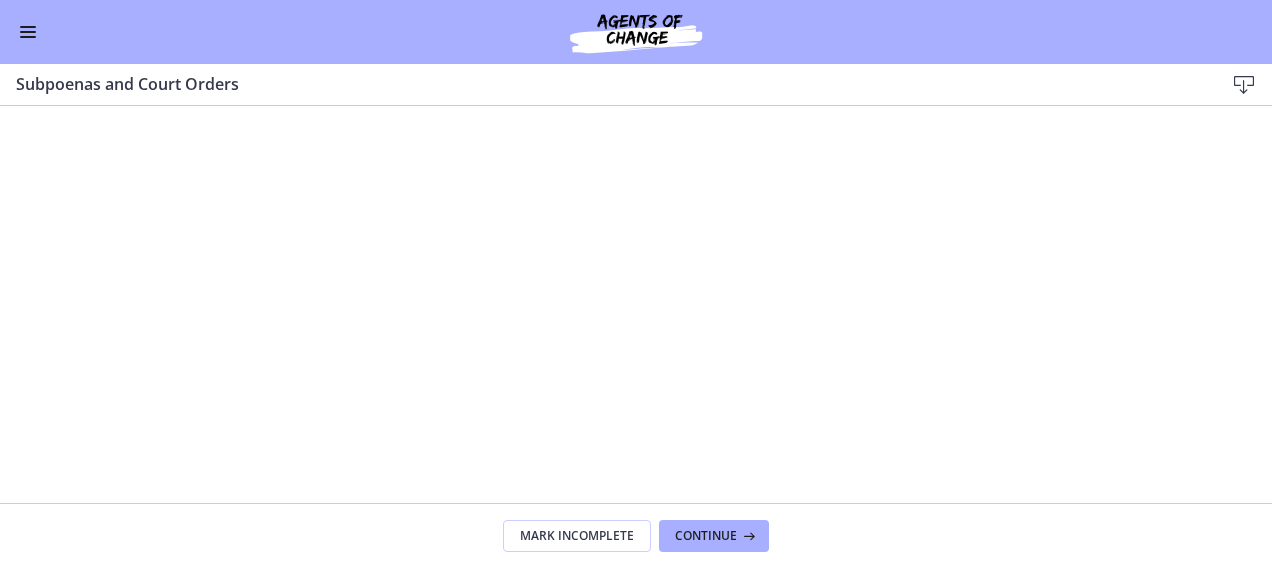 scroll, scrollTop: 0, scrollLeft: 0, axis: both 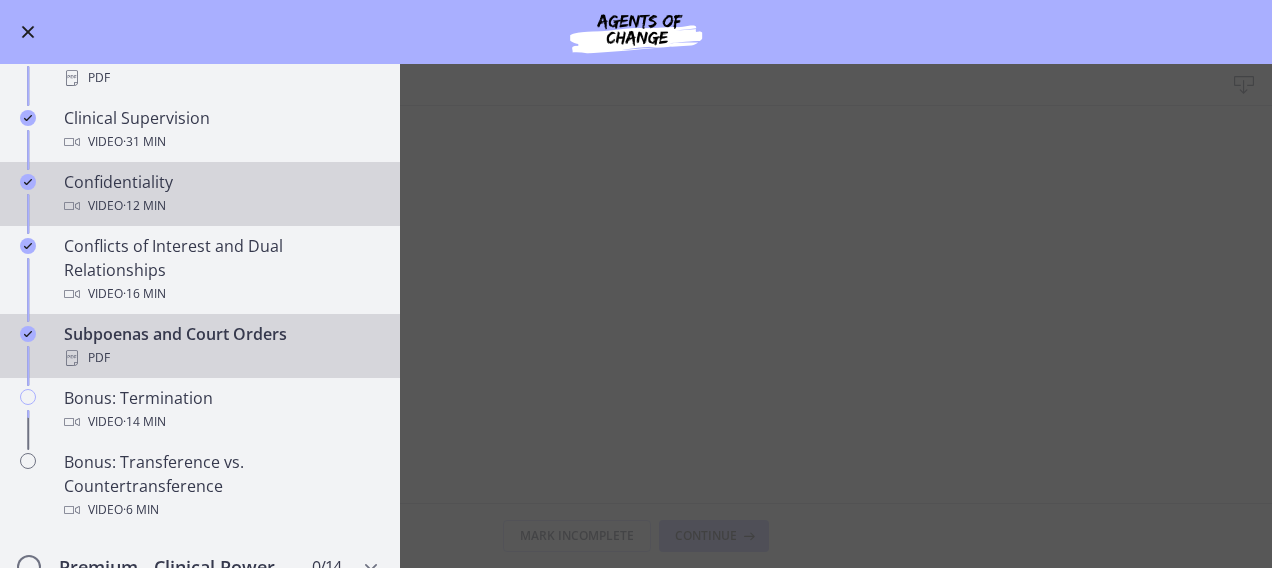 click on "·  [TIME]" at bounding box center [144, 206] 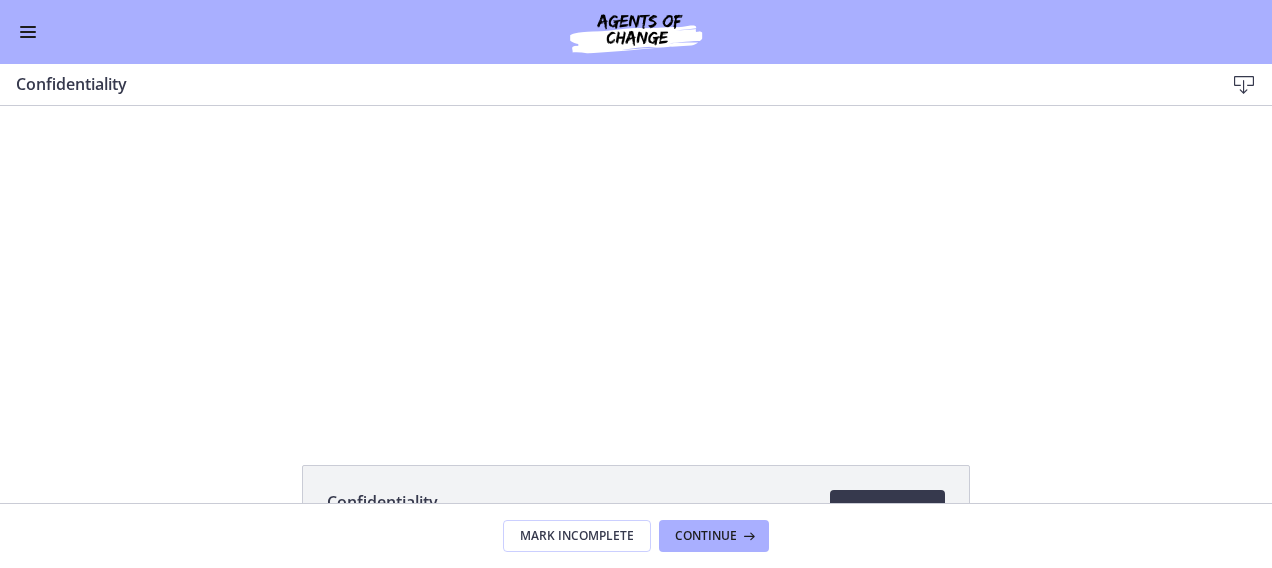 scroll, scrollTop: 0, scrollLeft: 0, axis: both 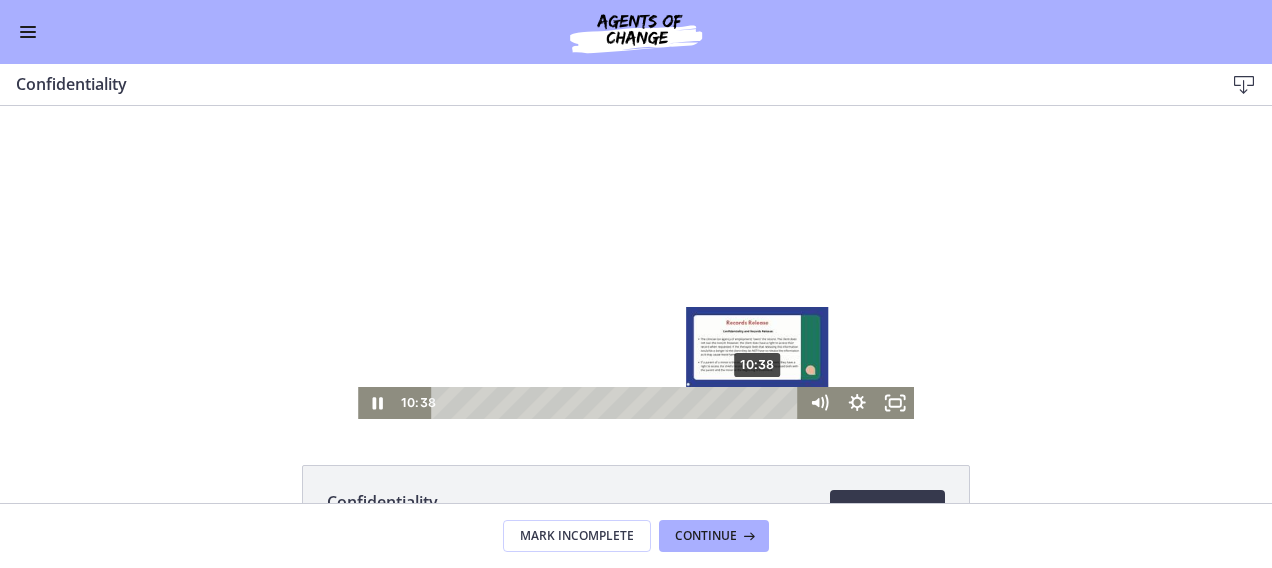 click on "10:38" at bounding box center (618, 403) 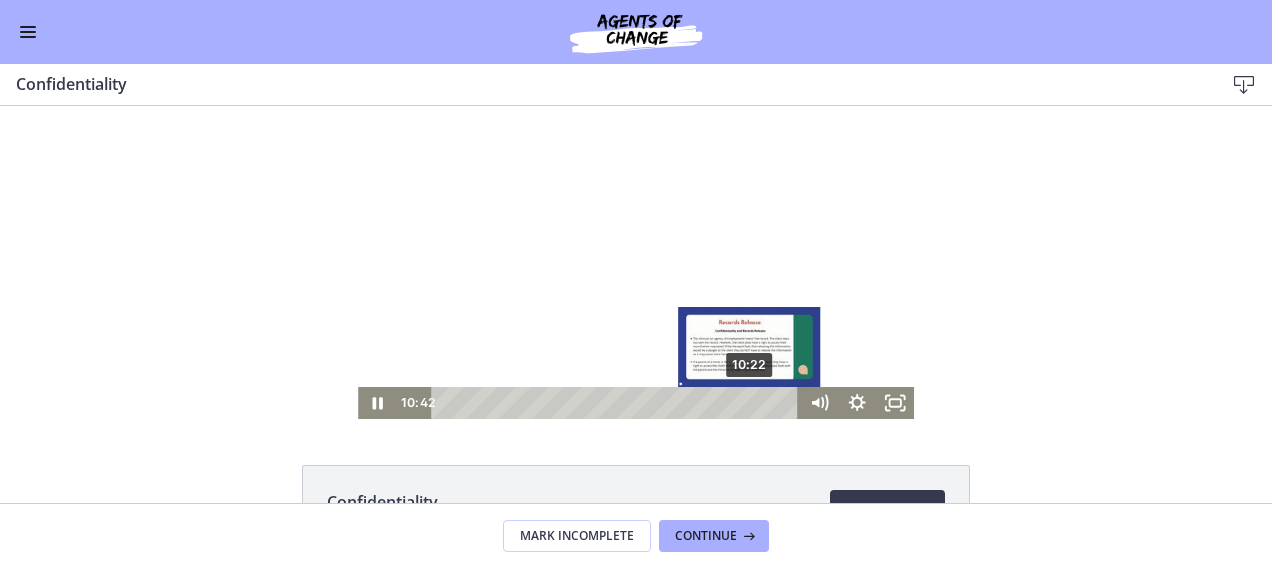 click on "10:22" at bounding box center (618, 403) 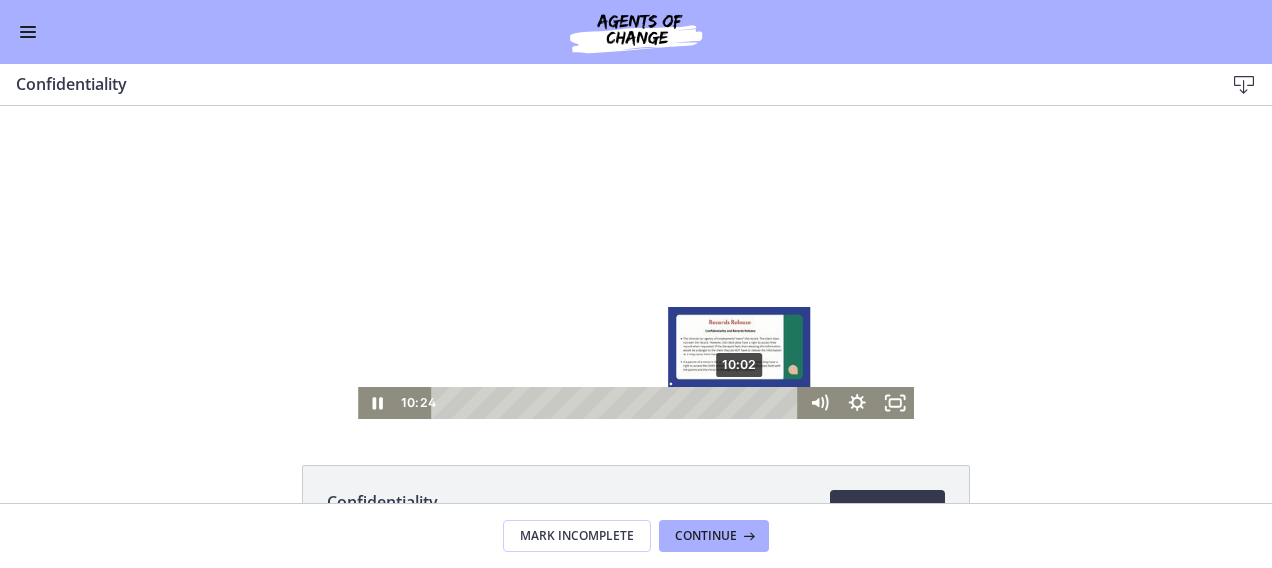 click on "10:02" at bounding box center [618, 403] 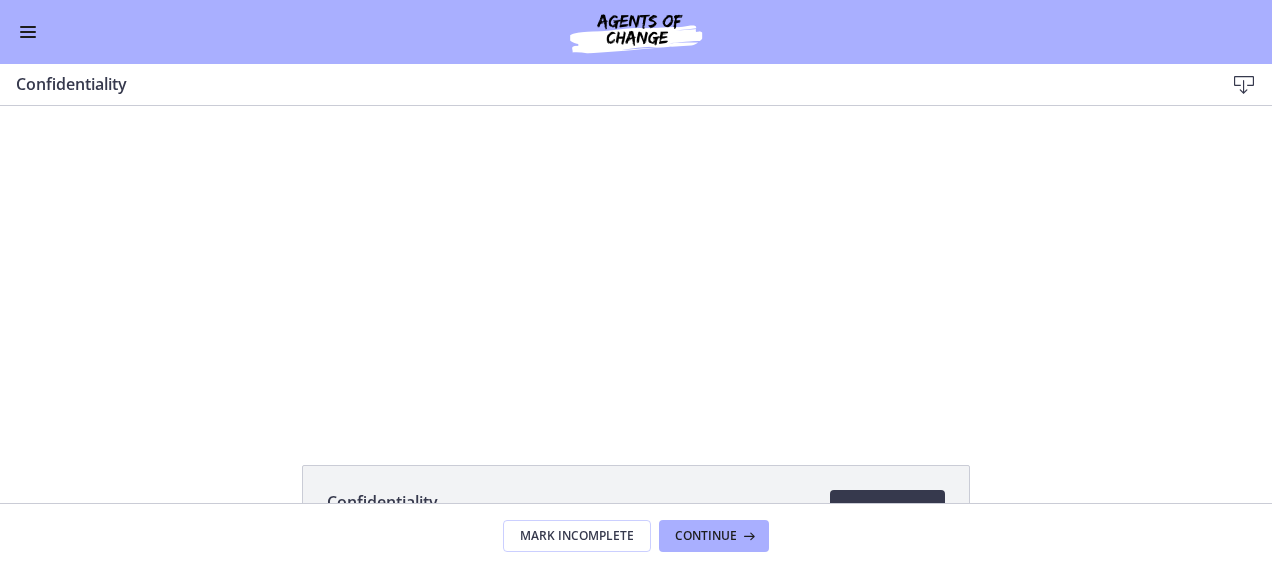 click at bounding box center [28, 32] 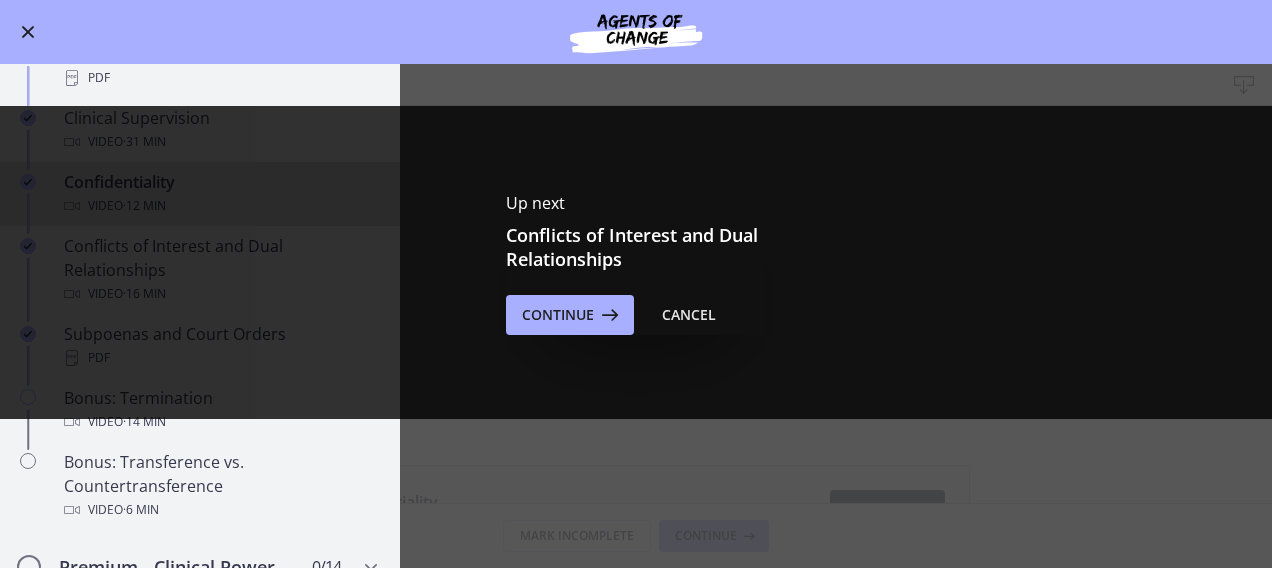 scroll, scrollTop: 0, scrollLeft: 0, axis: both 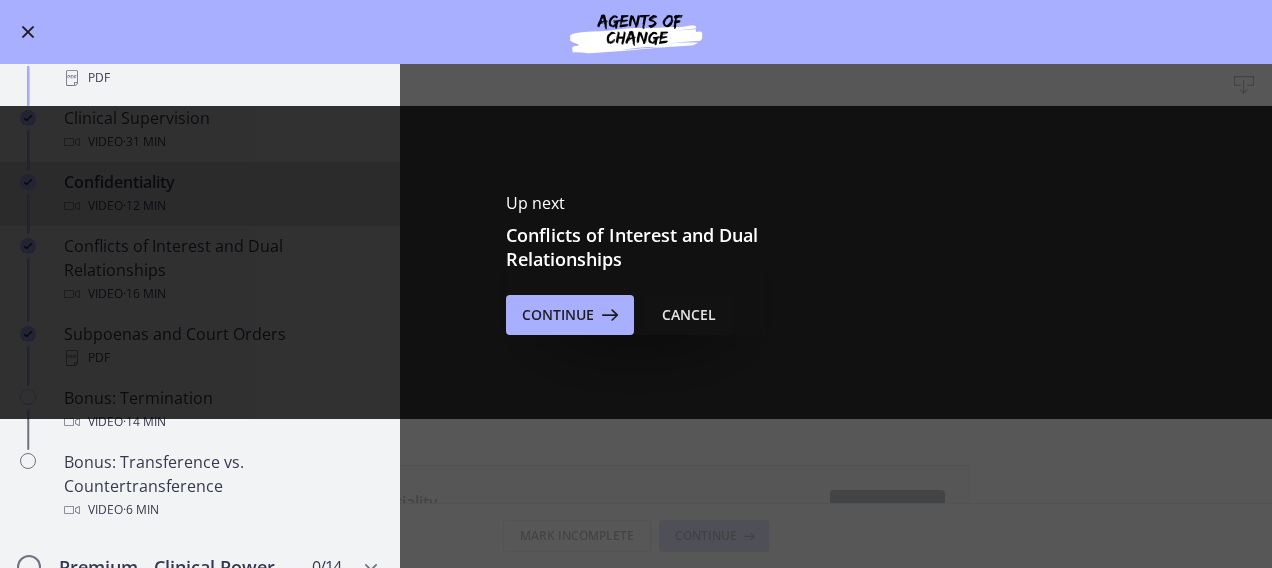 click on "Cancel" at bounding box center [689, 315] 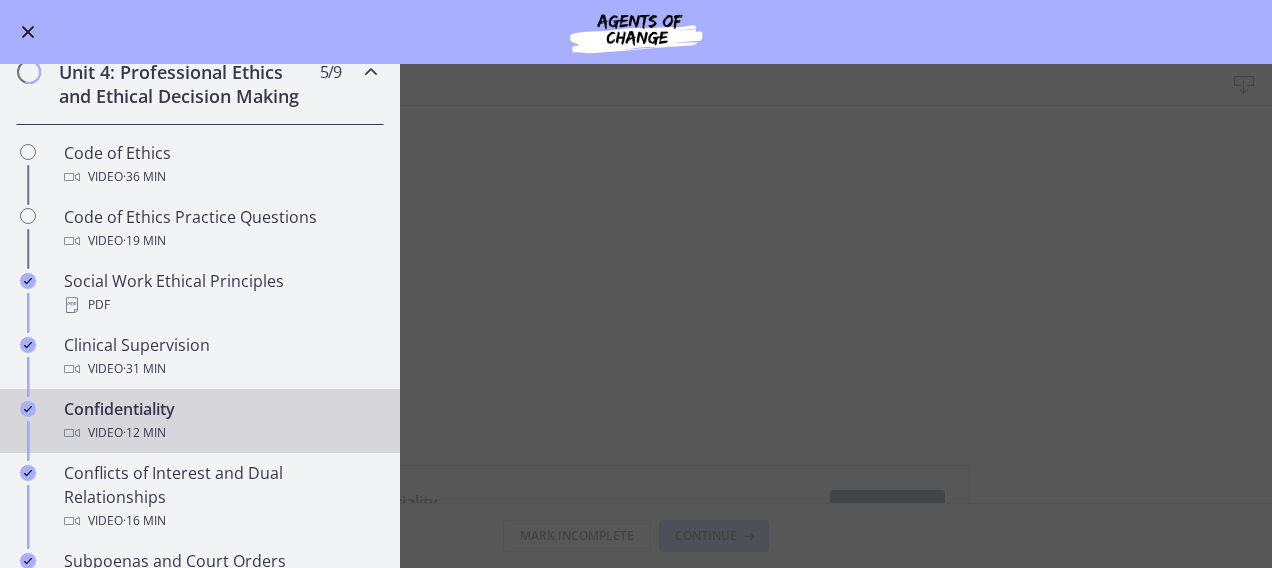 scroll, scrollTop: 755, scrollLeft: 0, axis: vertical 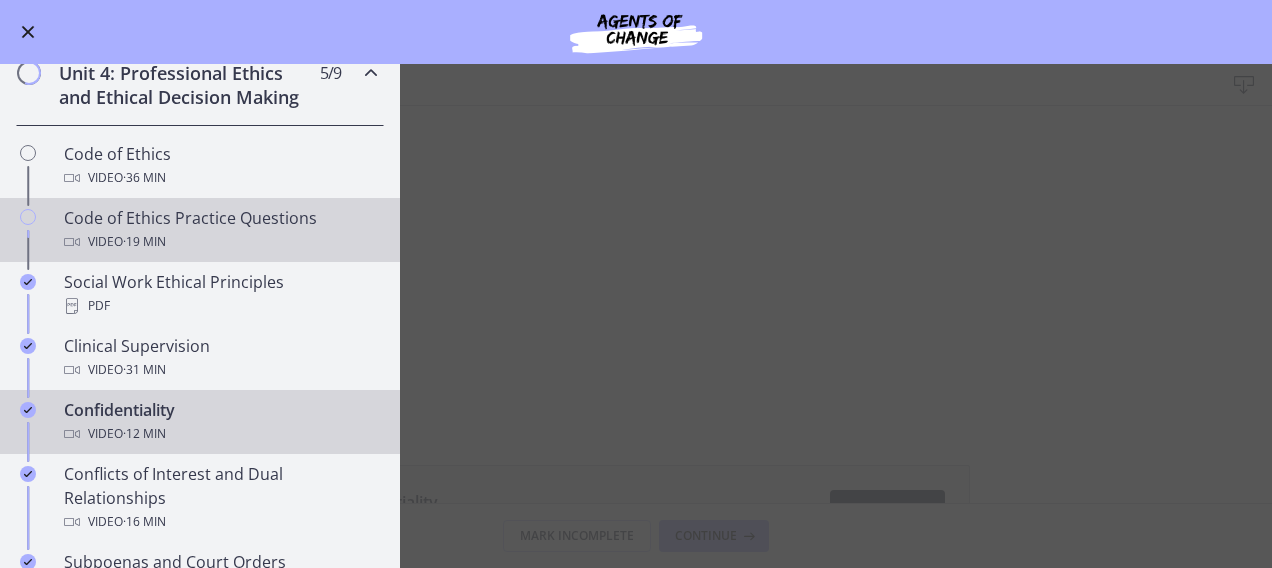 click at bounding box center (28, 217) 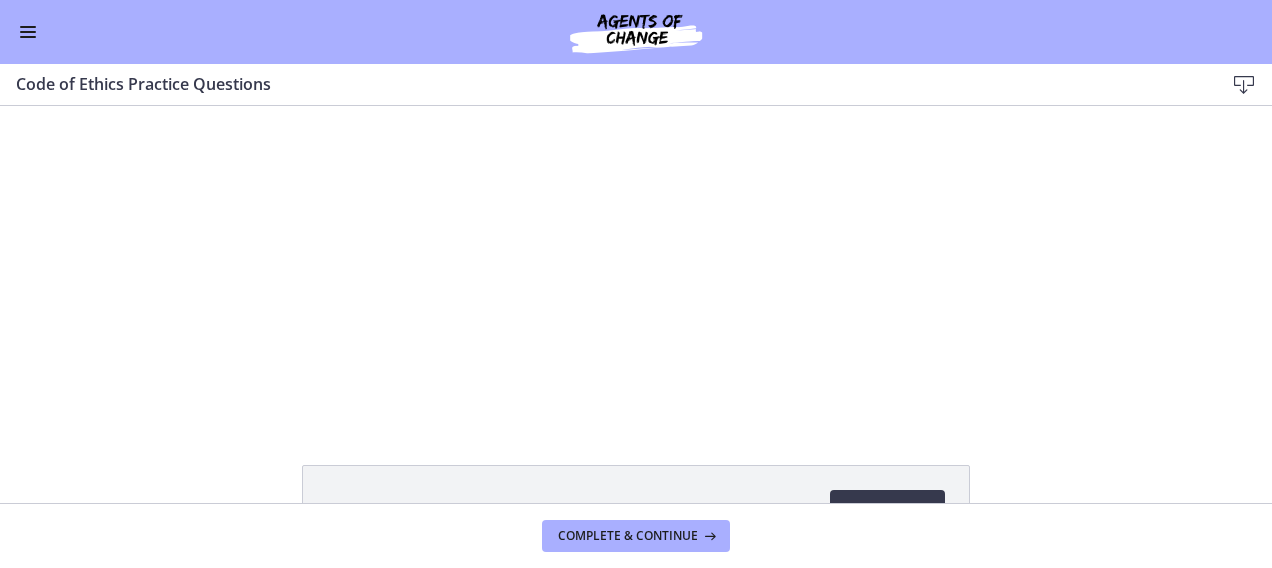 scroll, scrollTop: 0, scrollLeft: 0, axis: both 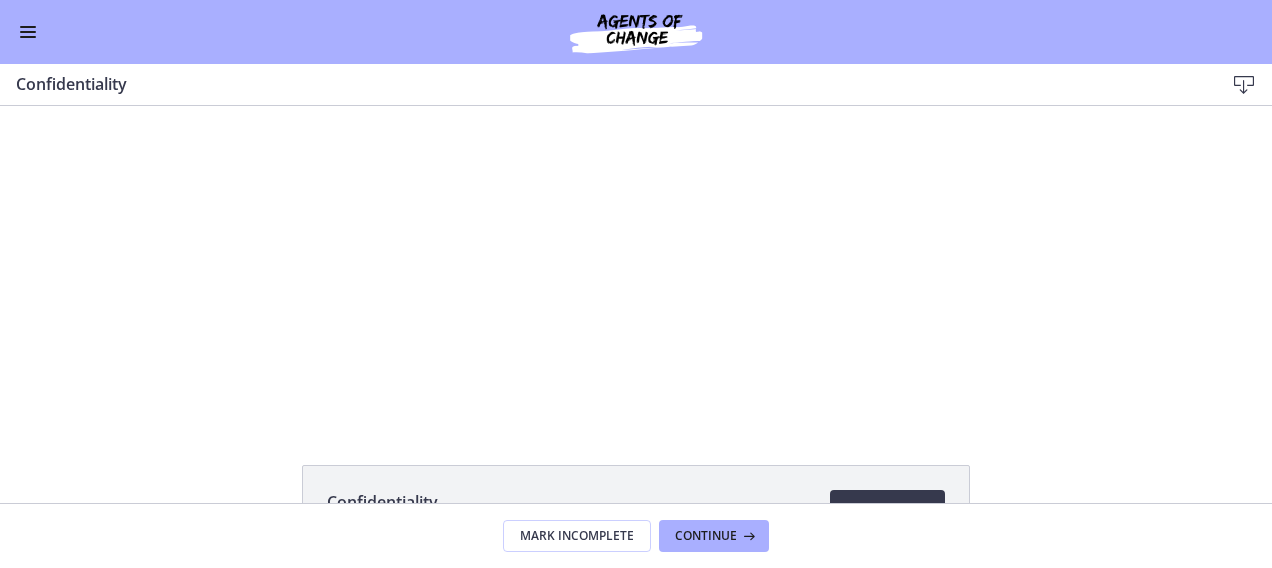 click on "Mark Incomplete
Continue" at bounding box center (636, 535) 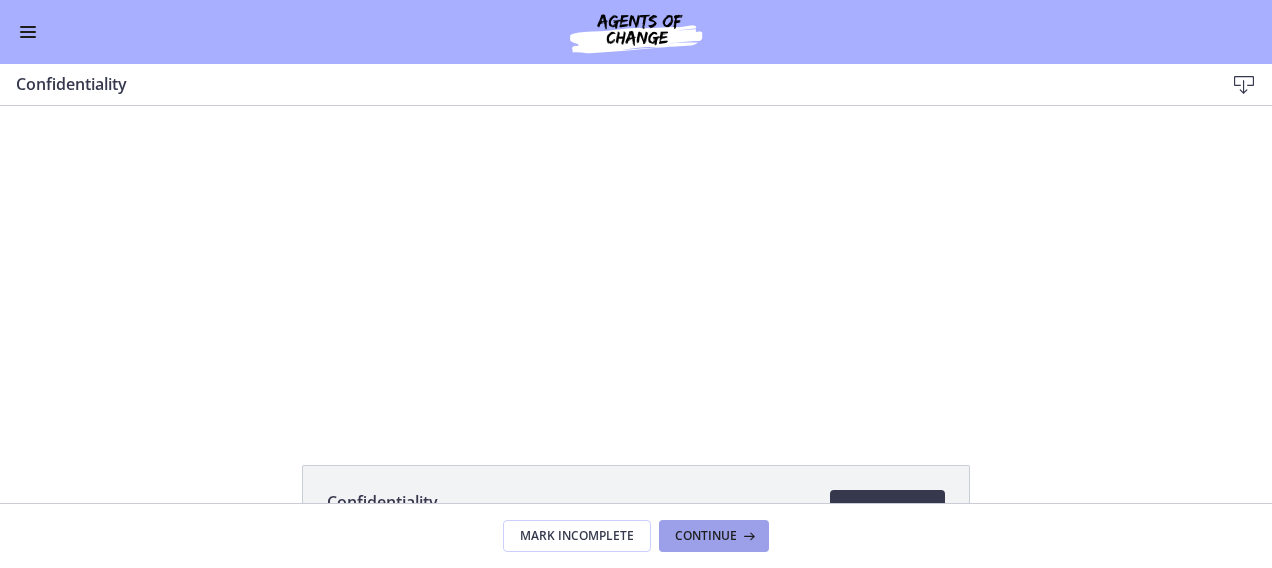 click on "Continue" at bounding box center [706, 536] 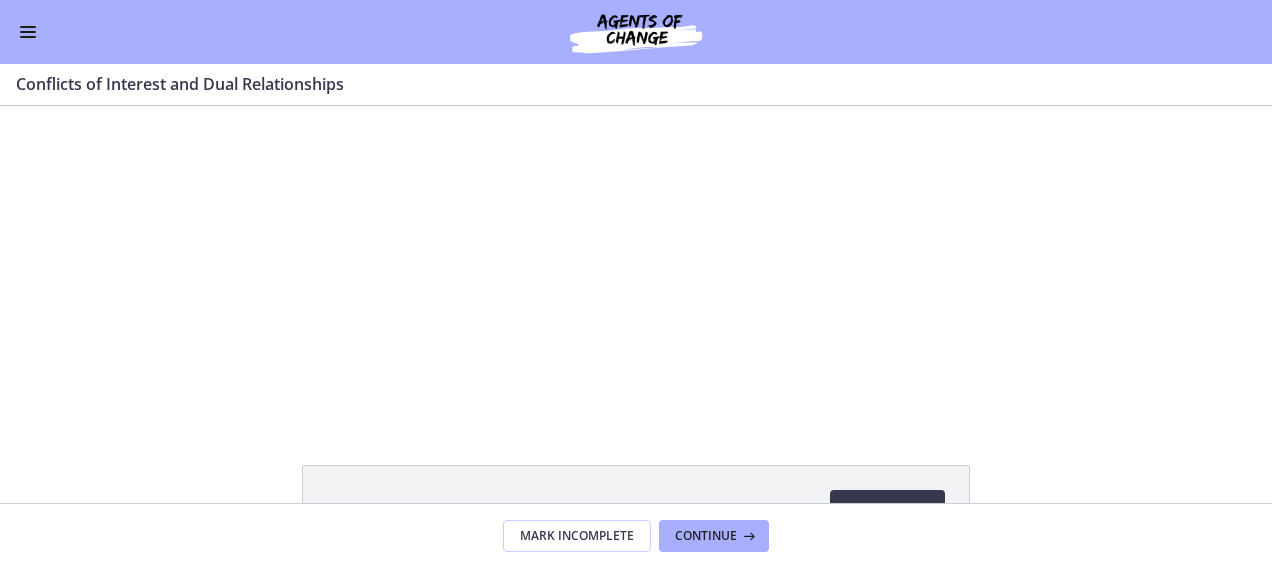 scroll, scrollTop: 0, scrollLeft: 0, axis: both 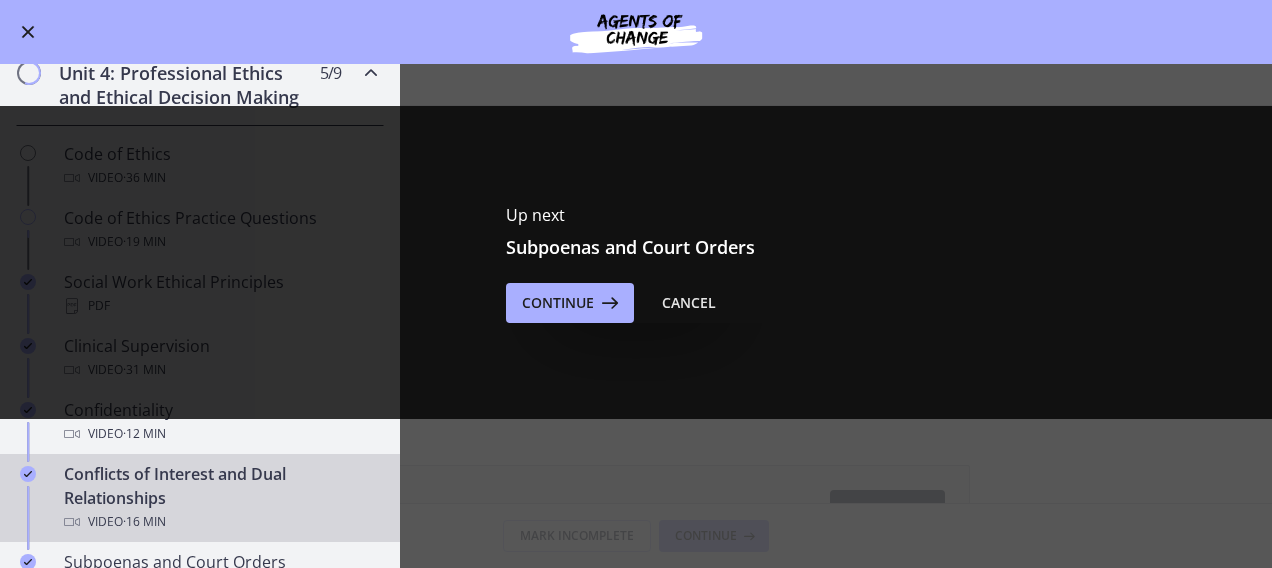 click at bounding box center [28, 32] 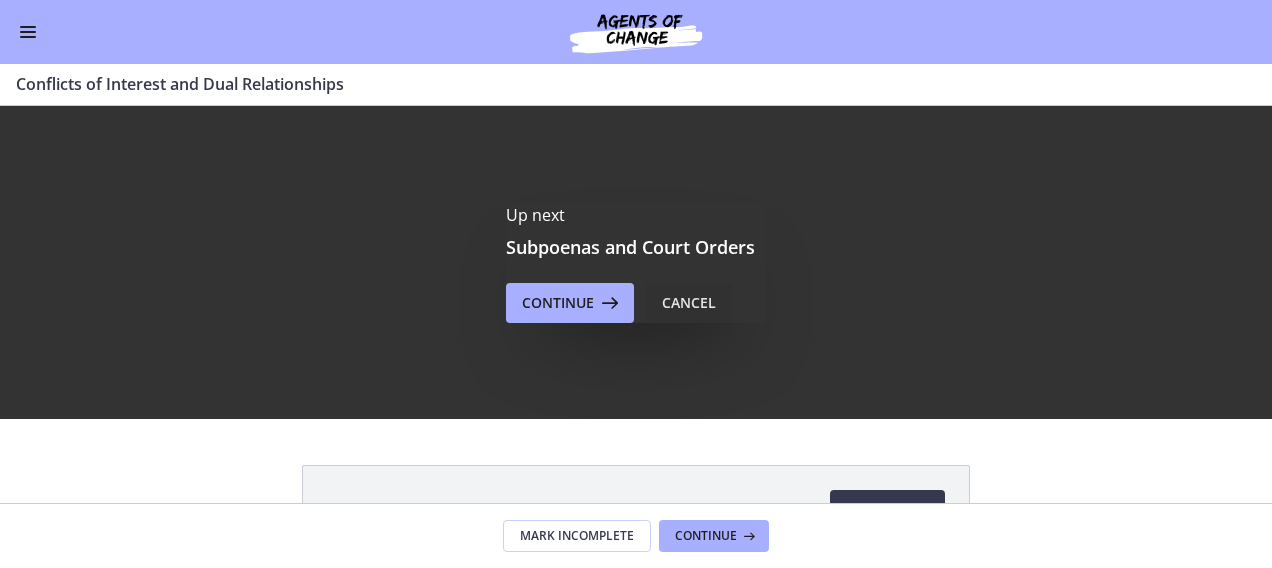 click on "Cancel" at bounding box center [689, 303] 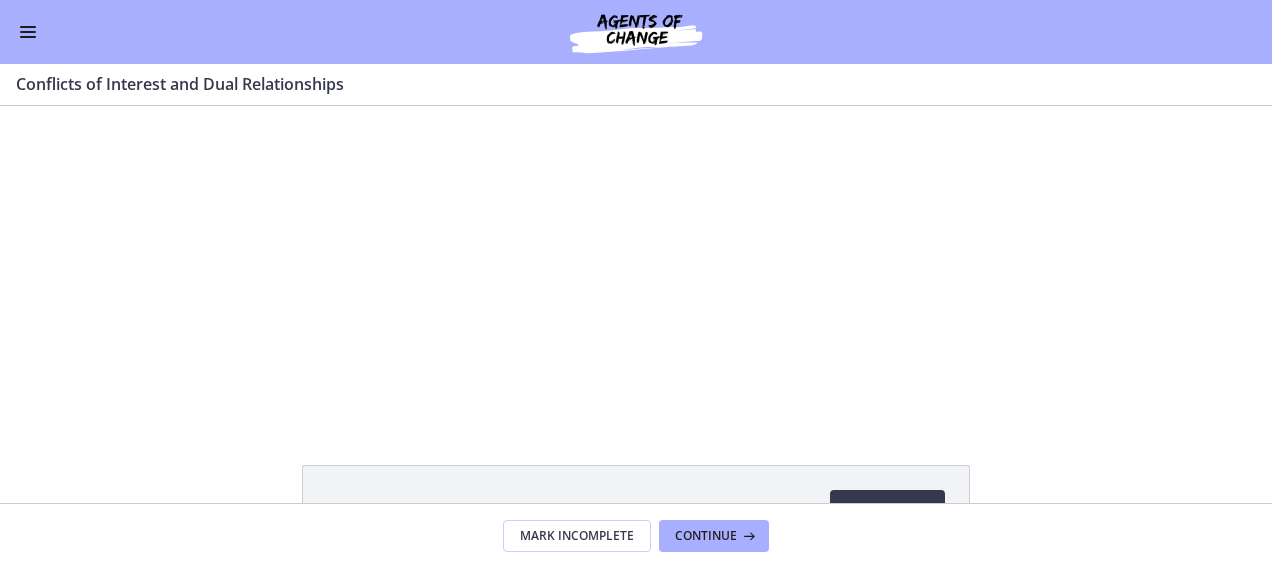 click at bounding box center [28, 32] 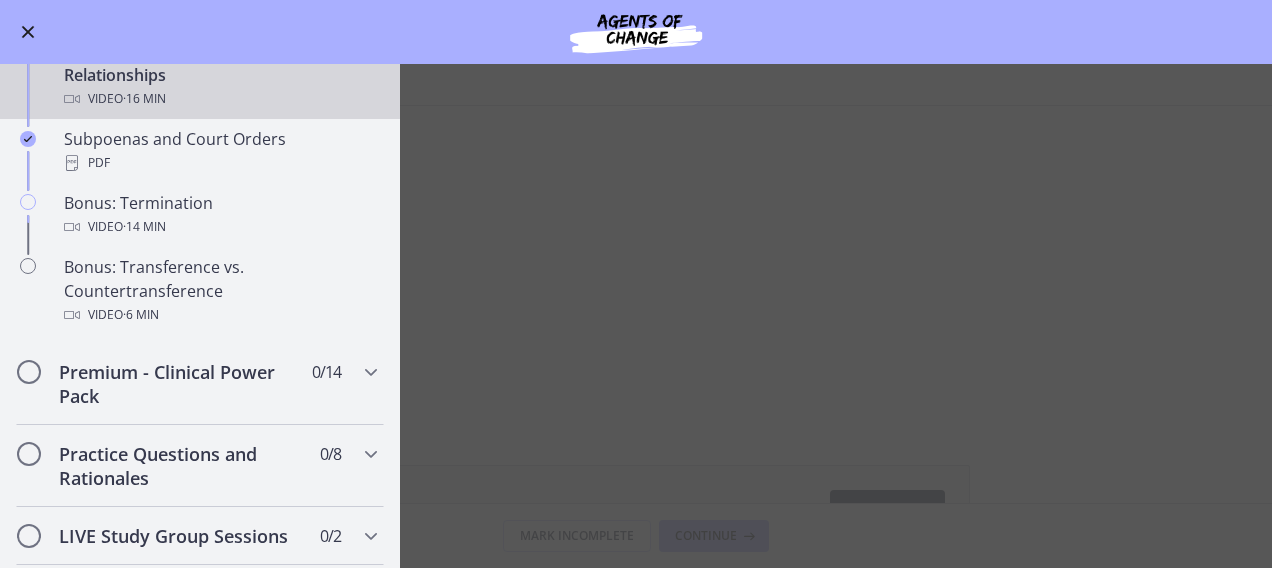 scroll, scrollTop: 1180, scrollLeft: 0, axis: vertical 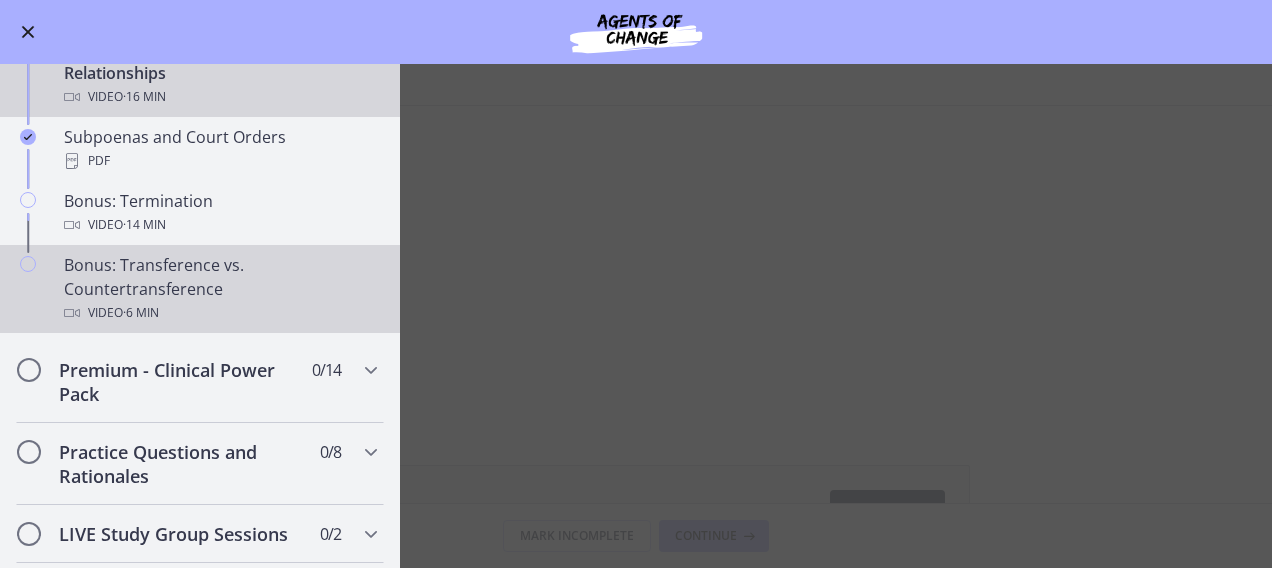 click on "Bonus: Transference vs. Countertransference
Video
·  6 min" at bounding box center [220, 289] 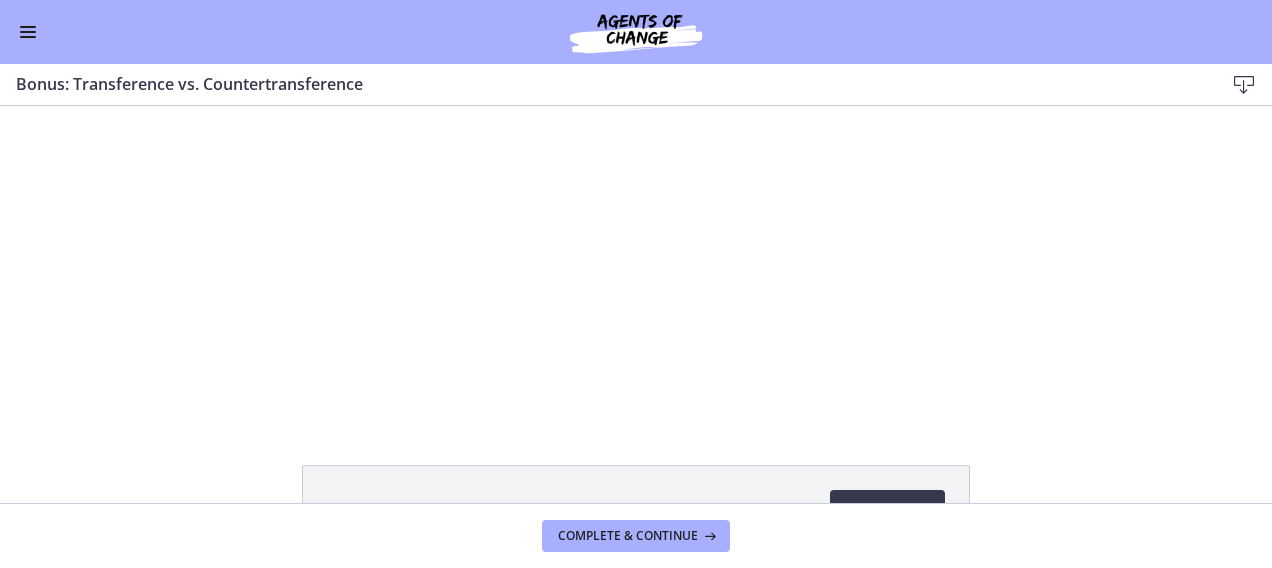 scroll, scrollTop: 0, scrollLeft: 0, axis: both 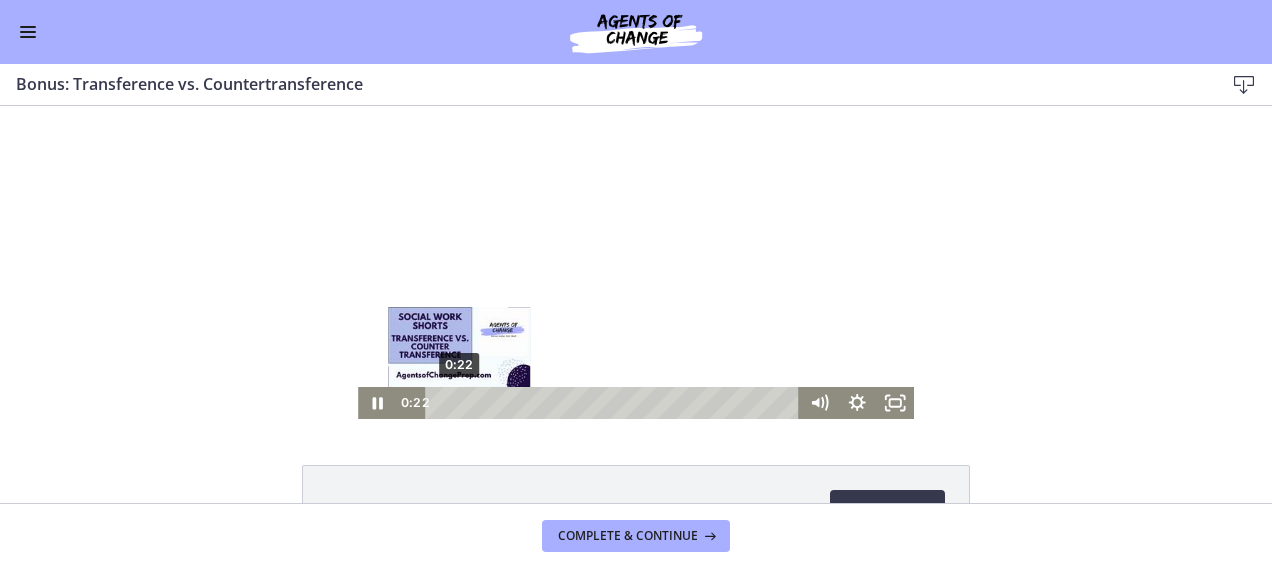 click on "0:22" at bounding box center (614, 403) 